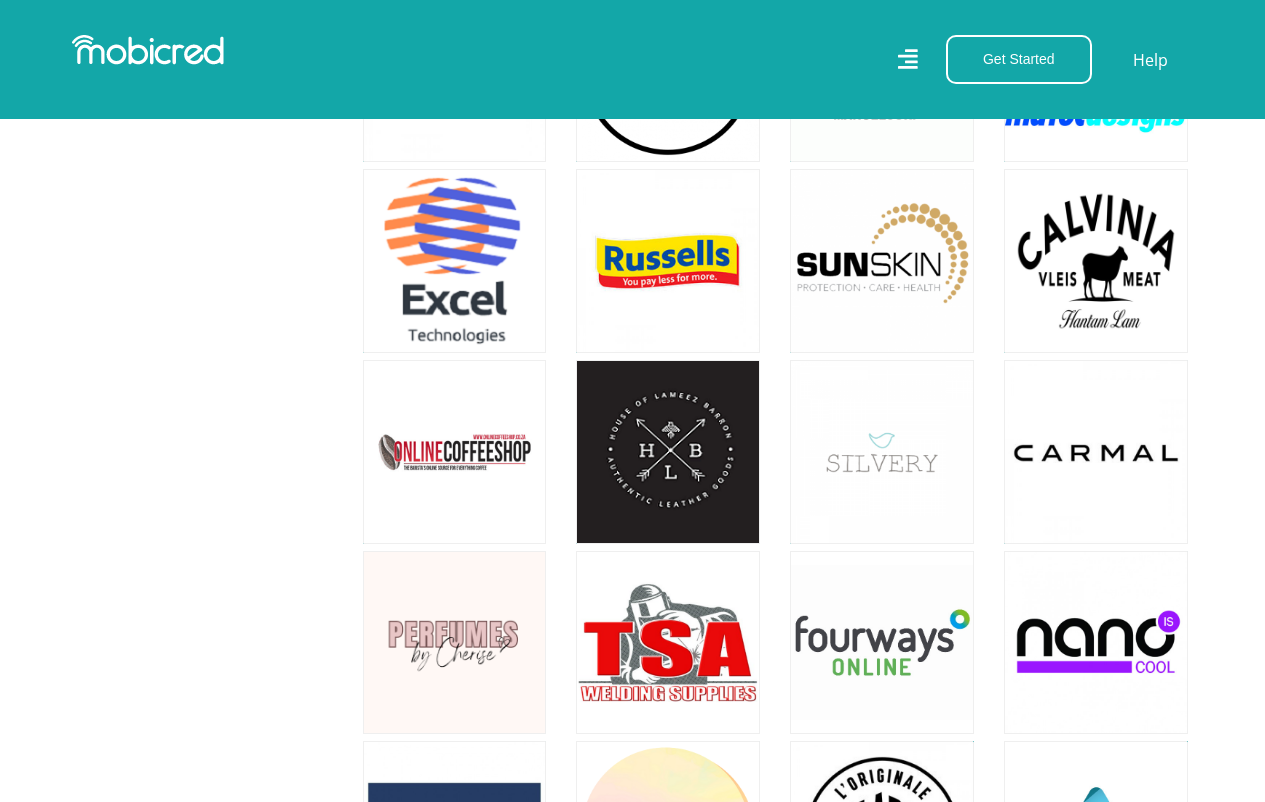 scroll, scrollTop: 10428, scrollLeft: 0, axis: vertical 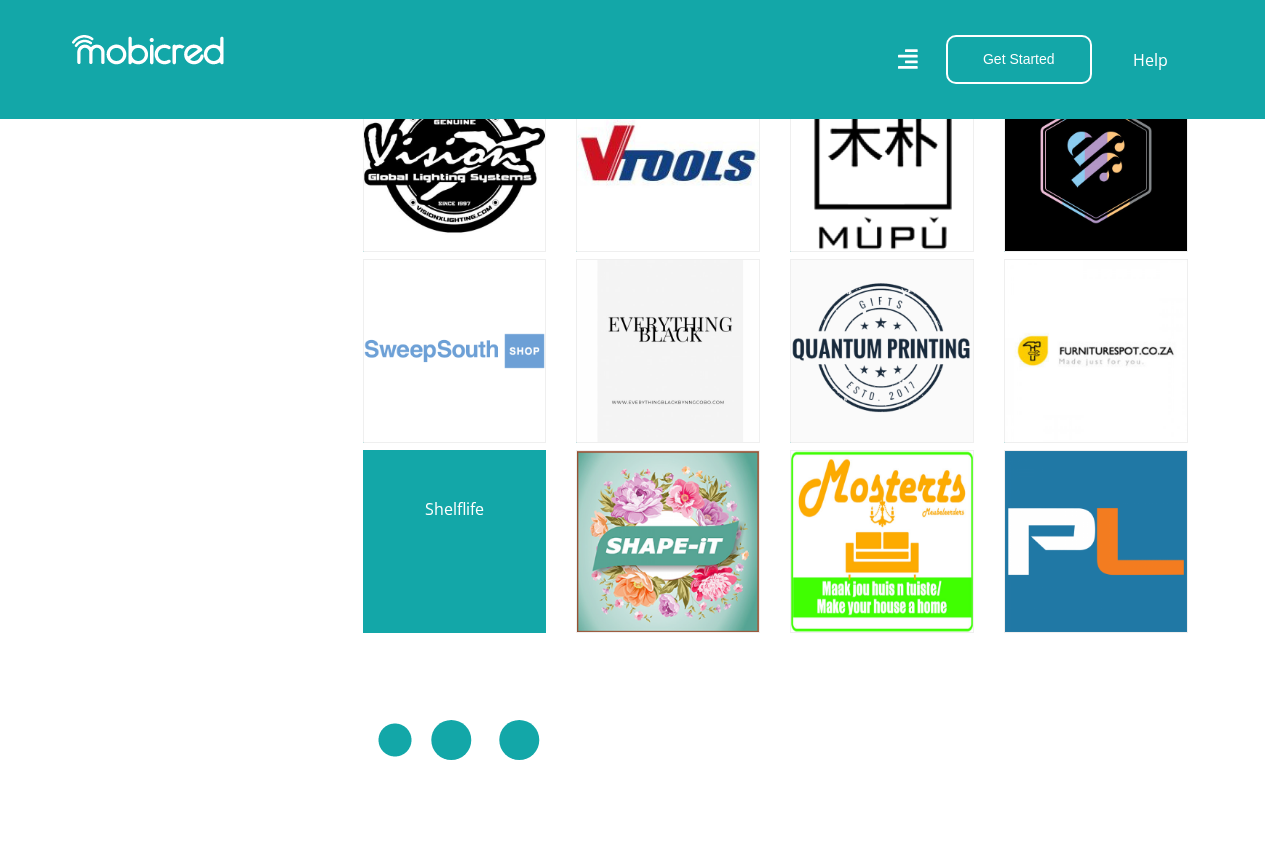 click at bounding box center (455, 542) 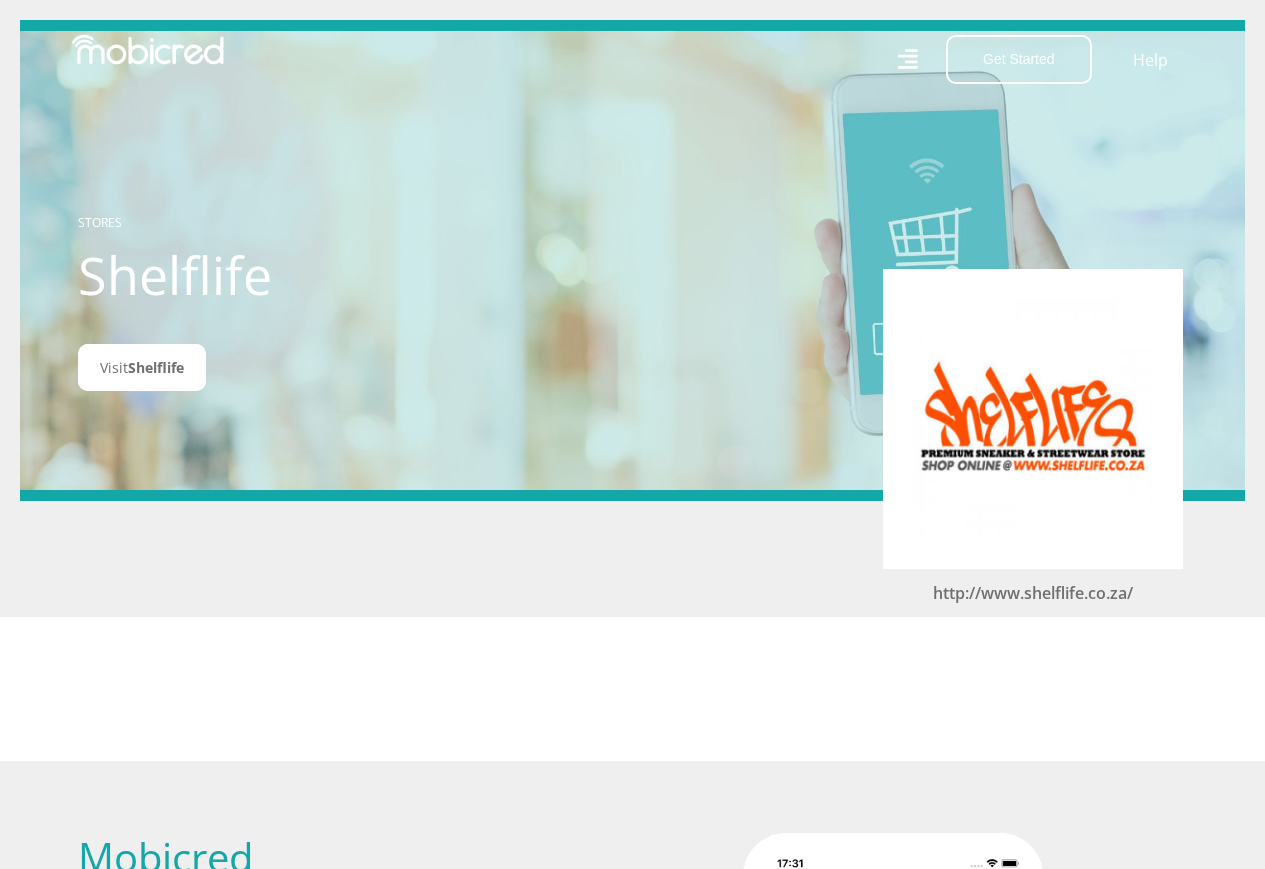 scroll, scrollTop: 0, scrollLeft: 0, axis: both 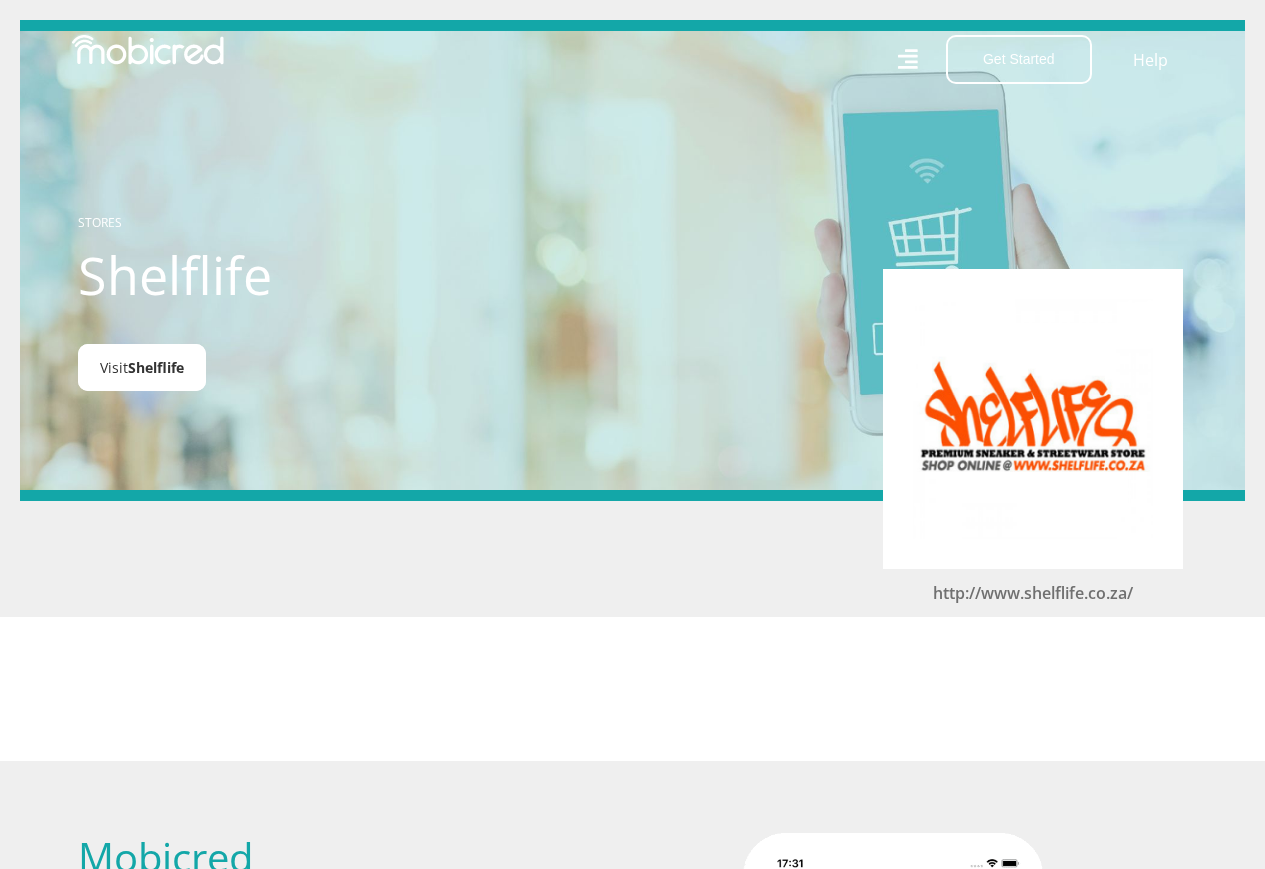 click on "Visit  Shelflife" at bounding box center (142, 367) 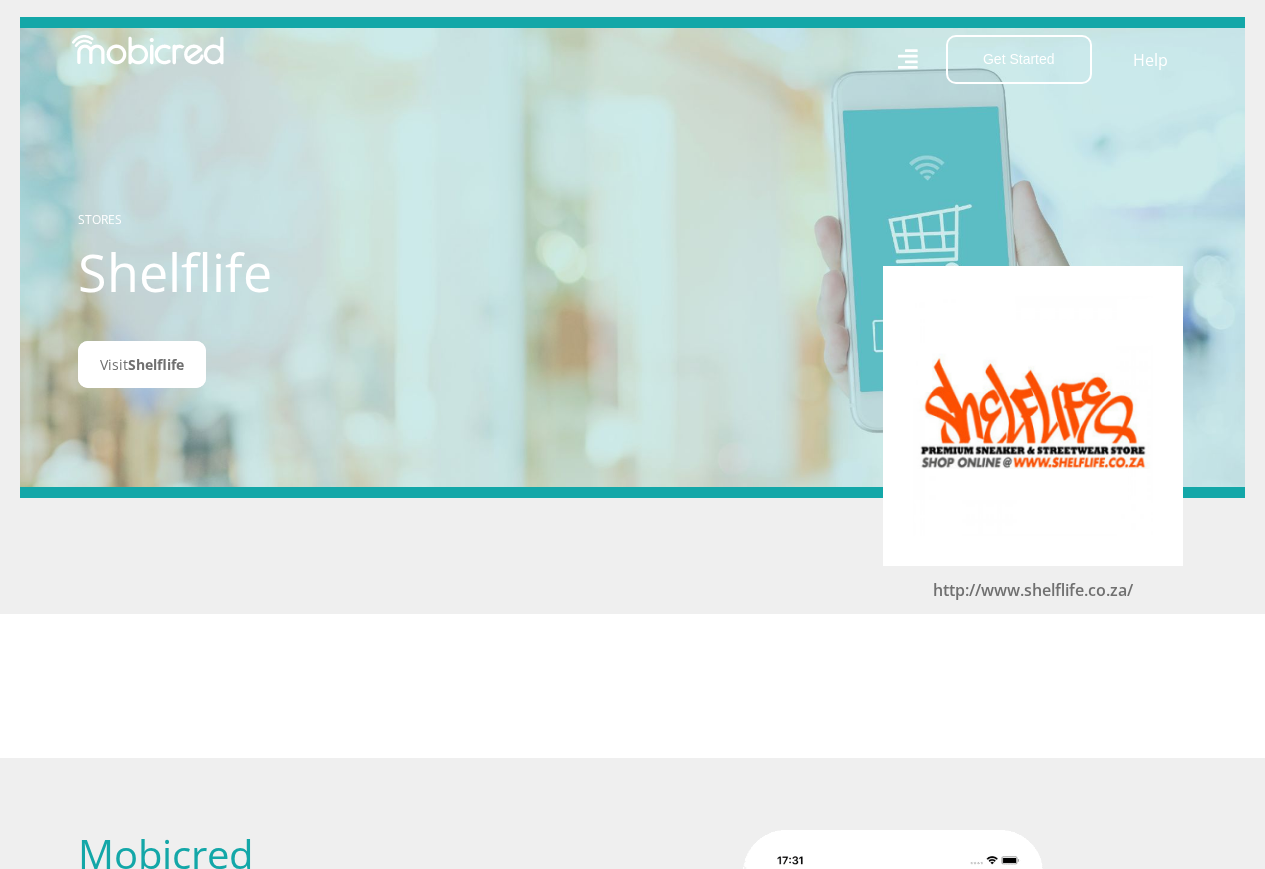 scroll, scrollTop: 0, scrollLeft: 0, axis: both 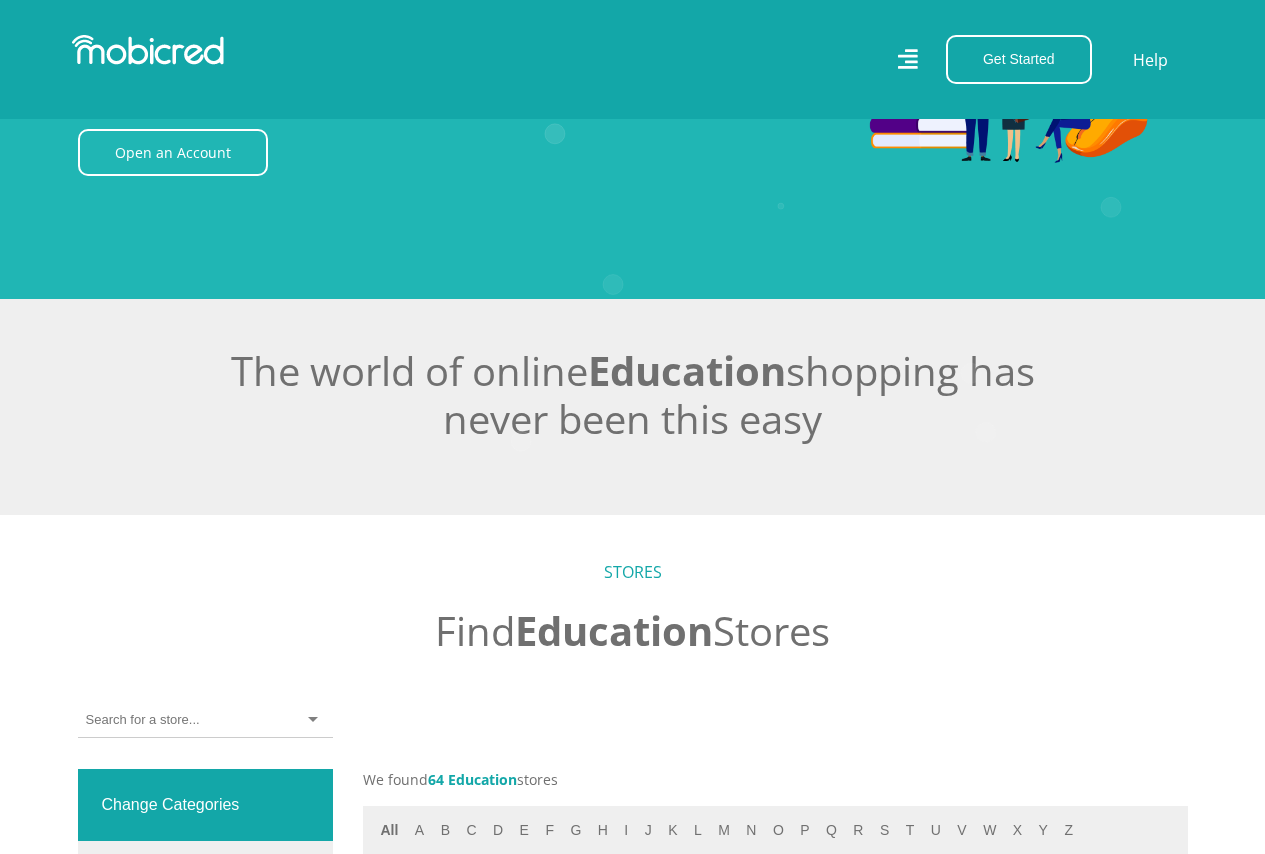 click at bounding box center (205, 720) 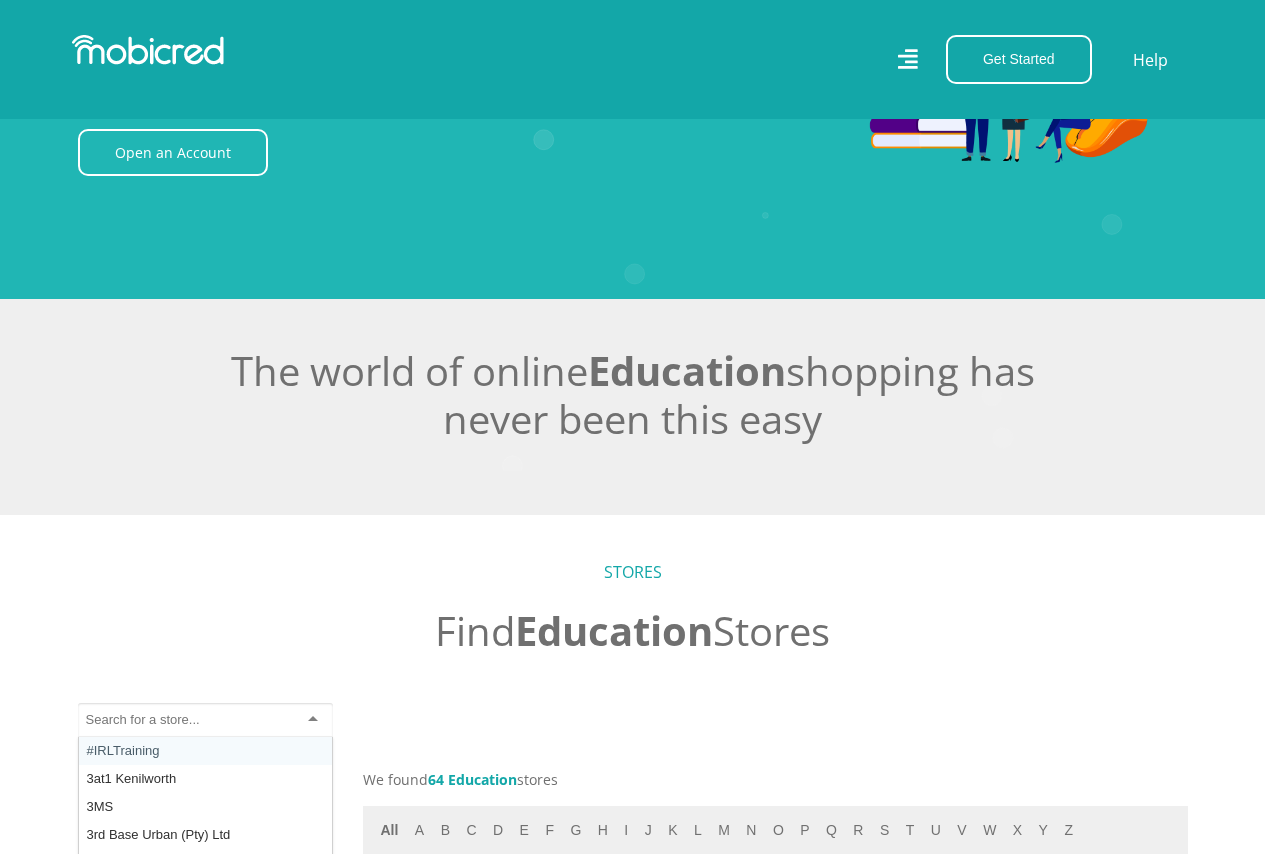 scroll, scrollTop: 320, scrollLeft: 0, axis: vertical 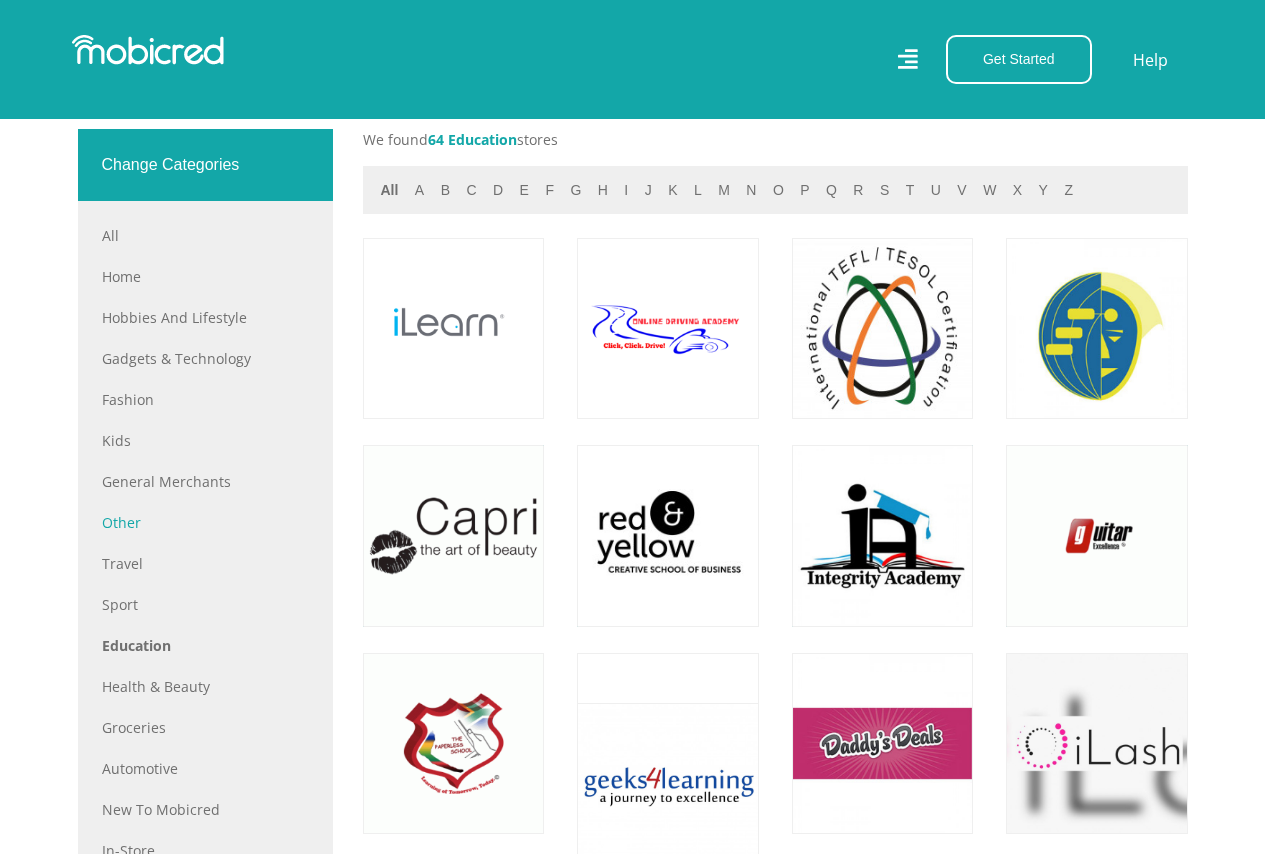 click on "Other" at bounding box center [205, 522] 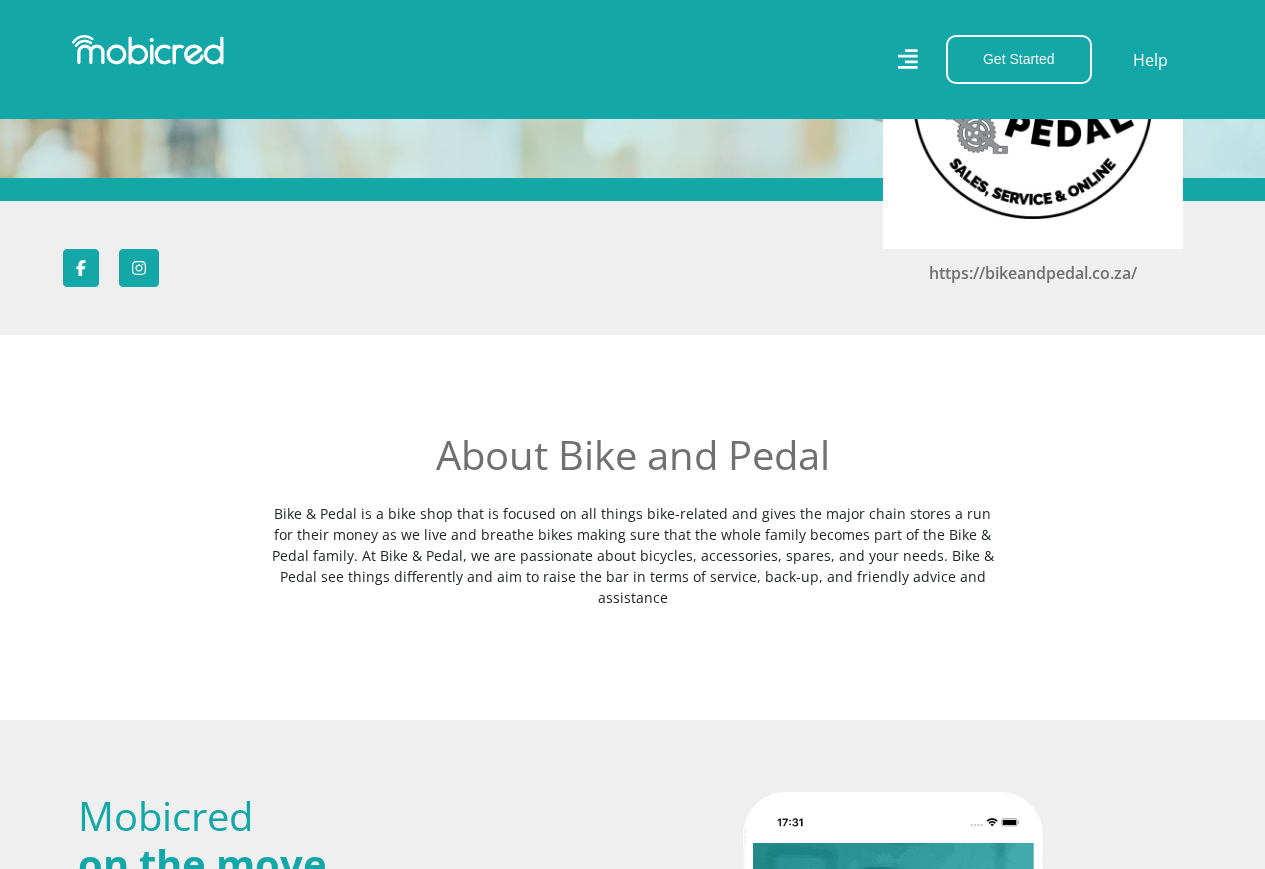 scroll, scrollTop: 213, scrollLeft: 0, axis: vertical 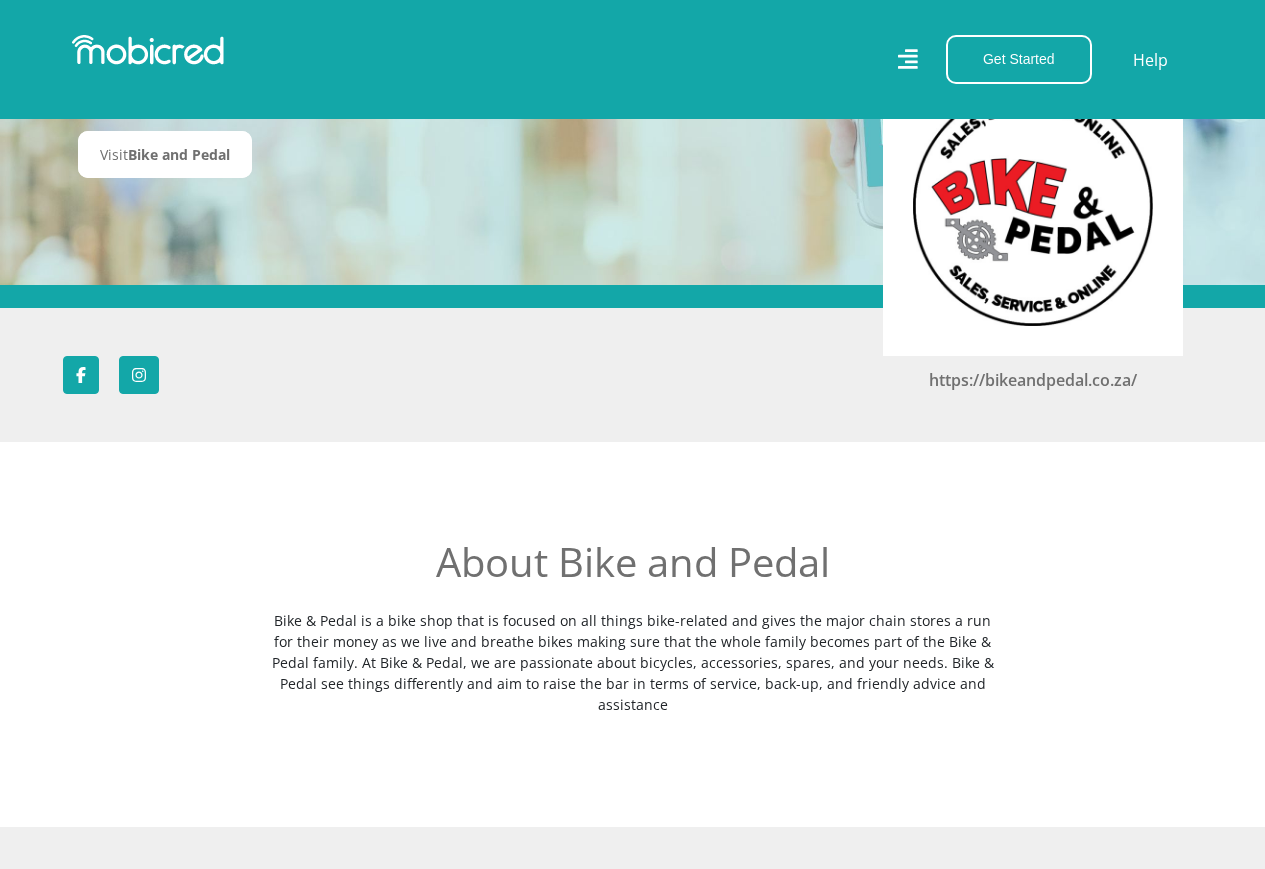 click on "Bike & Pedal is a bike shop that is focused on all things bike-related and gives the major chain stores a run for their money as we live and breathe bikes making sure that the whole family becomes part of the Bike & Pedal family. At Bike & Pedal, we are passionate about bicycles, accessories, spares, and your needs. Bike & Pedal see things differently and aim to raise the bar in terms of service, back-up, and friendly advice and assistance" at bounding box center [633, 662] 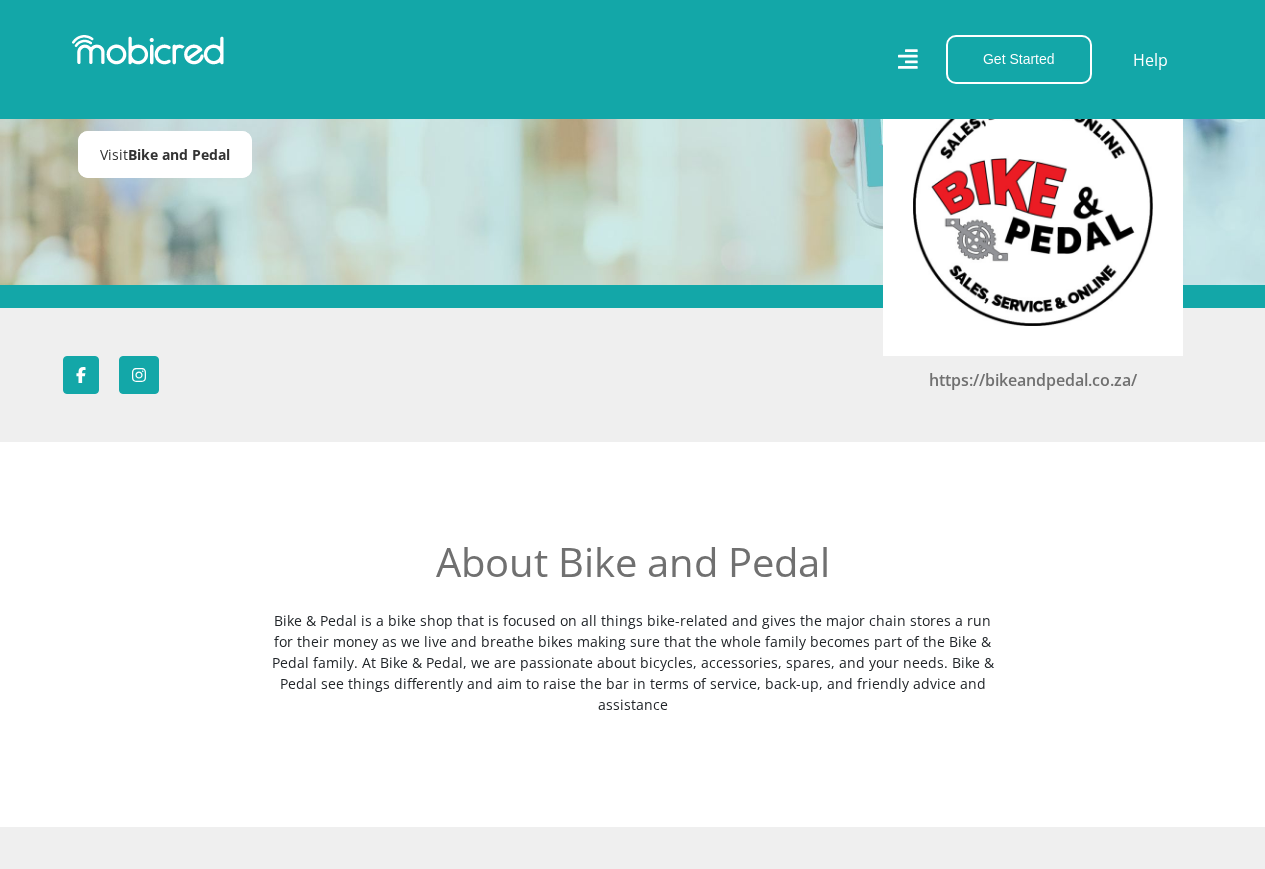 click on "Bike and Pedal" at bounding box center [179, 154] 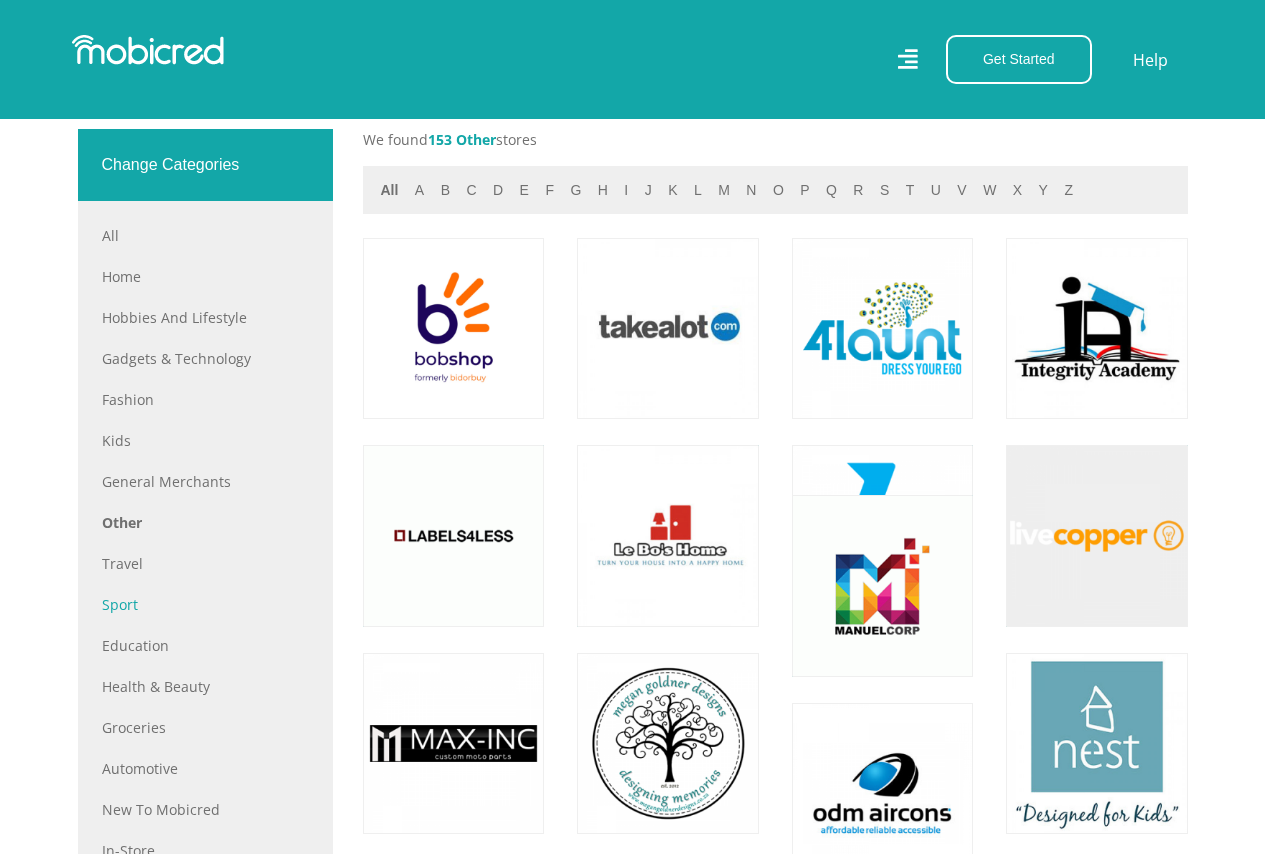 scroll, scrollTop: 960, scrollLeft: 0, axis: vertical 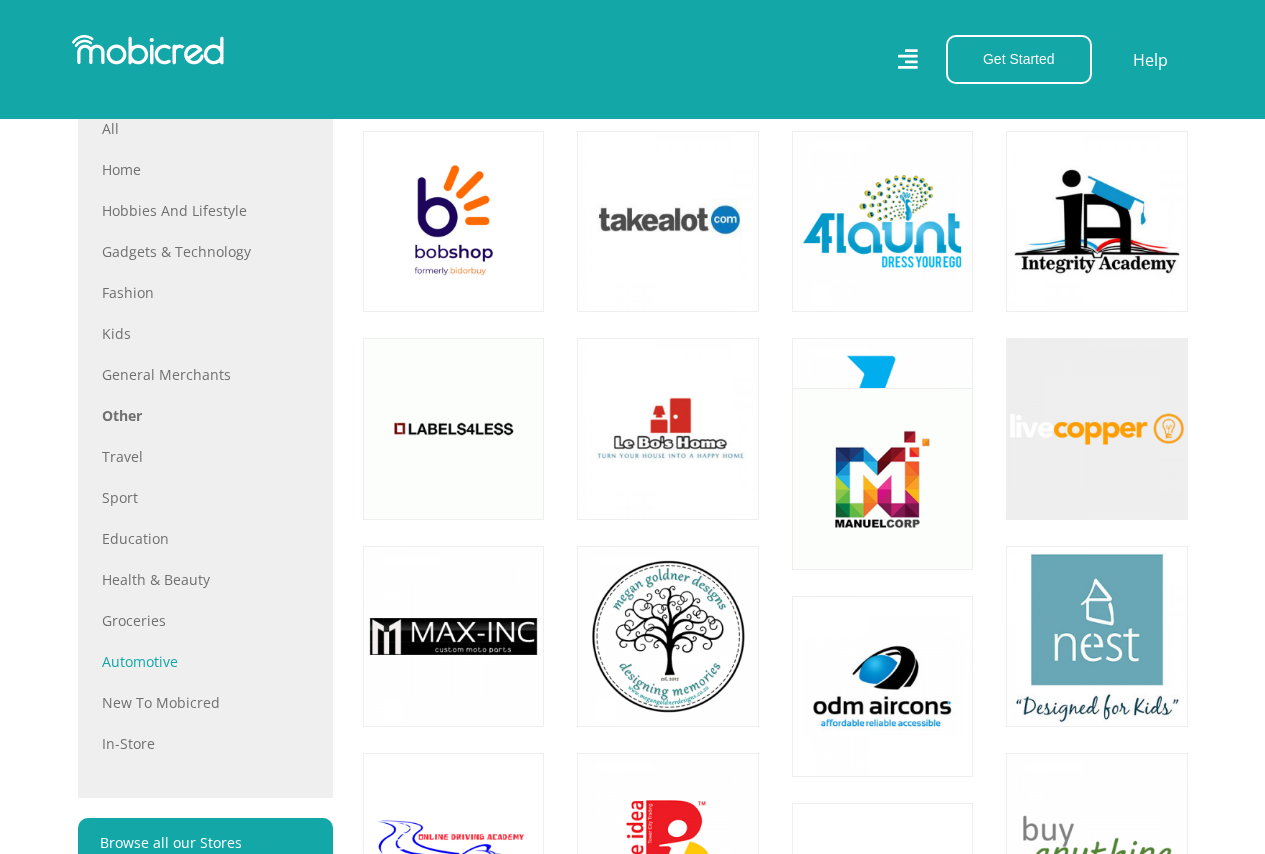 click on "Automotive" at bounding box center [205, 661] 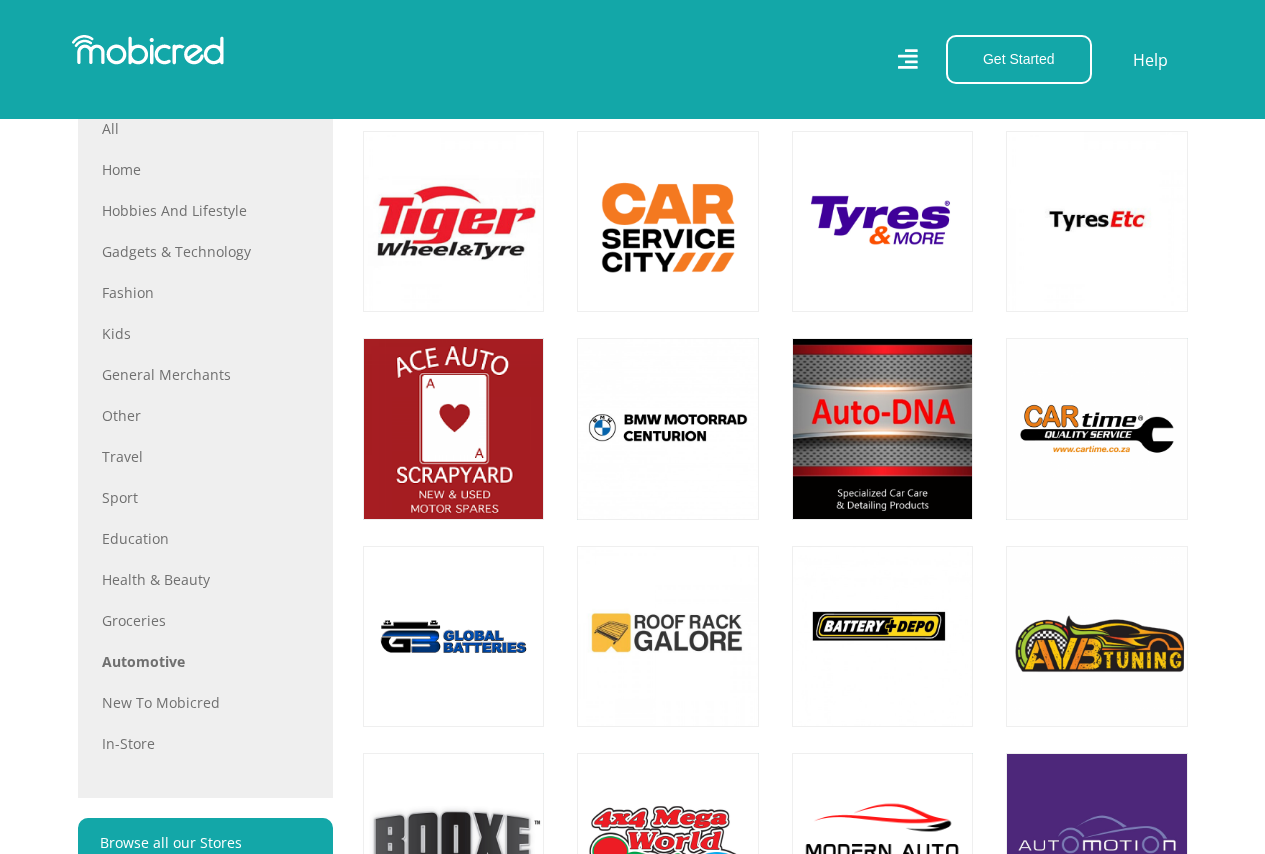 scroll, scrollTop: 1067, scrollLeft: 0, axis: vertical 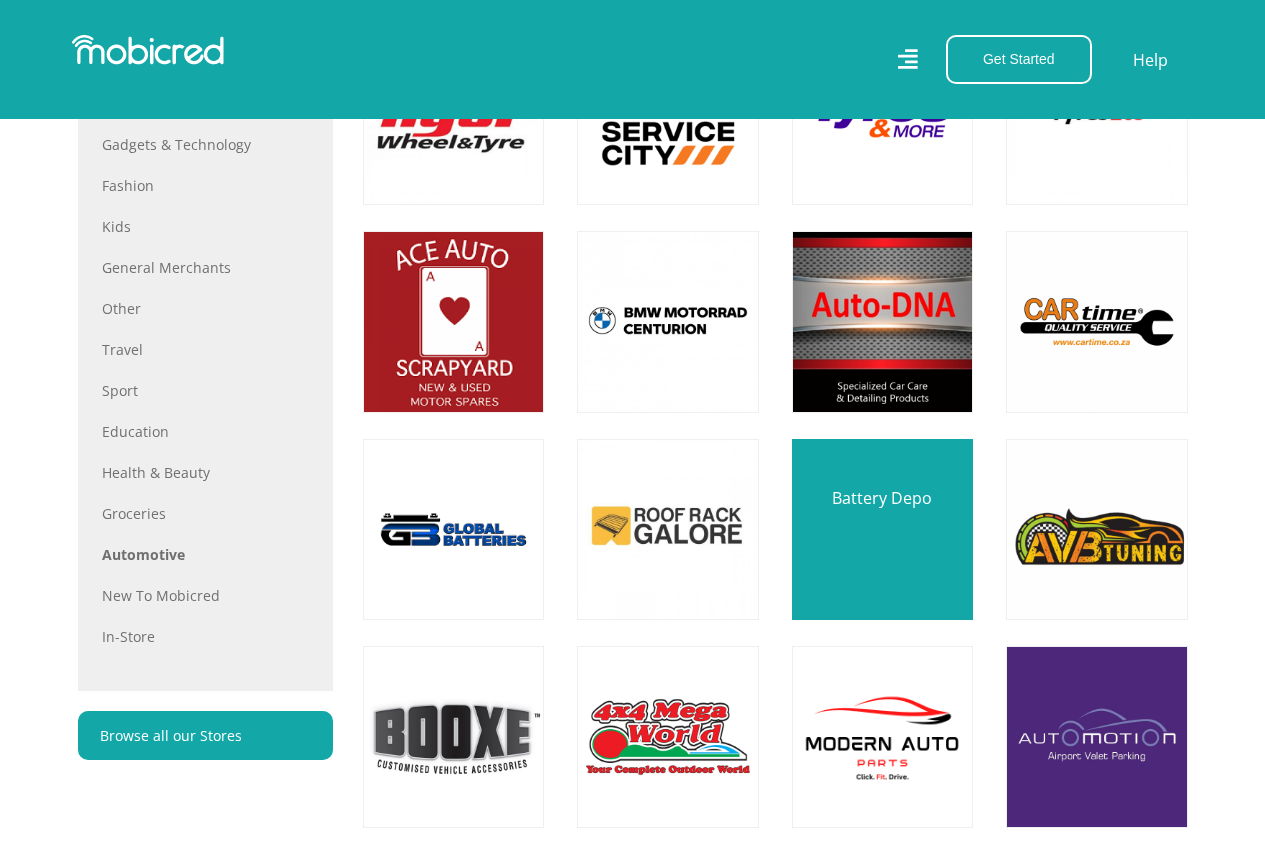 click at bounding box center [882, 529] 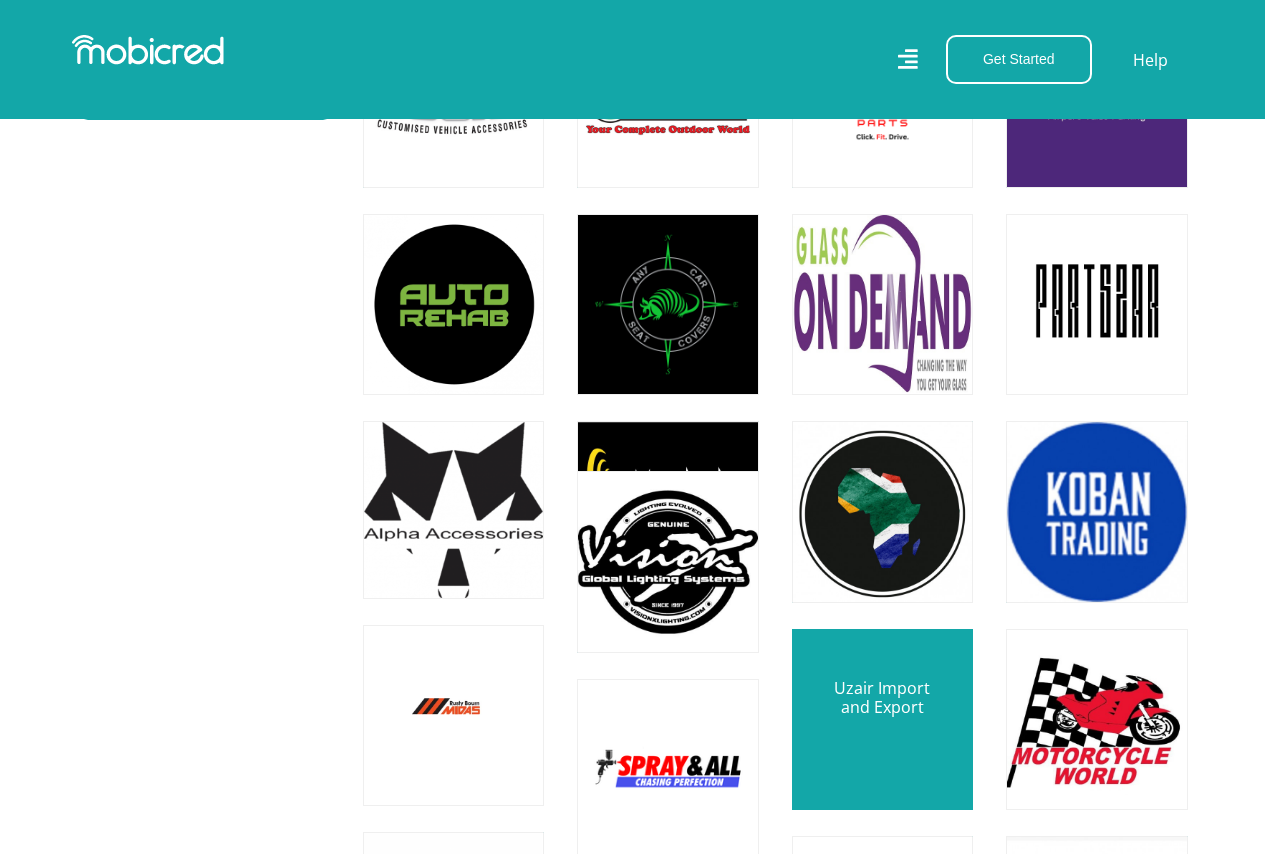 scroll, scrollTop: 1813, scrollLeft: 0, axis: vertical 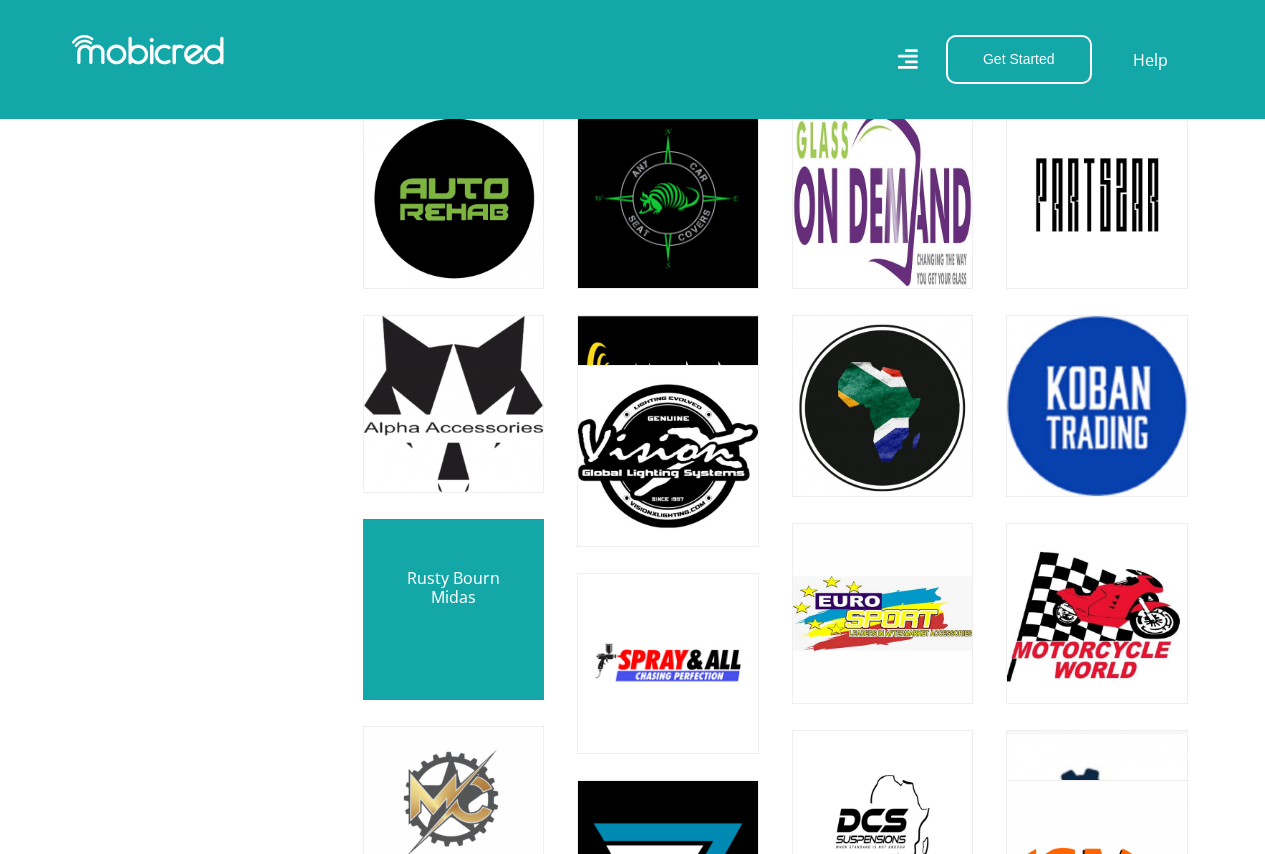 click at bounding box center (453, 609) 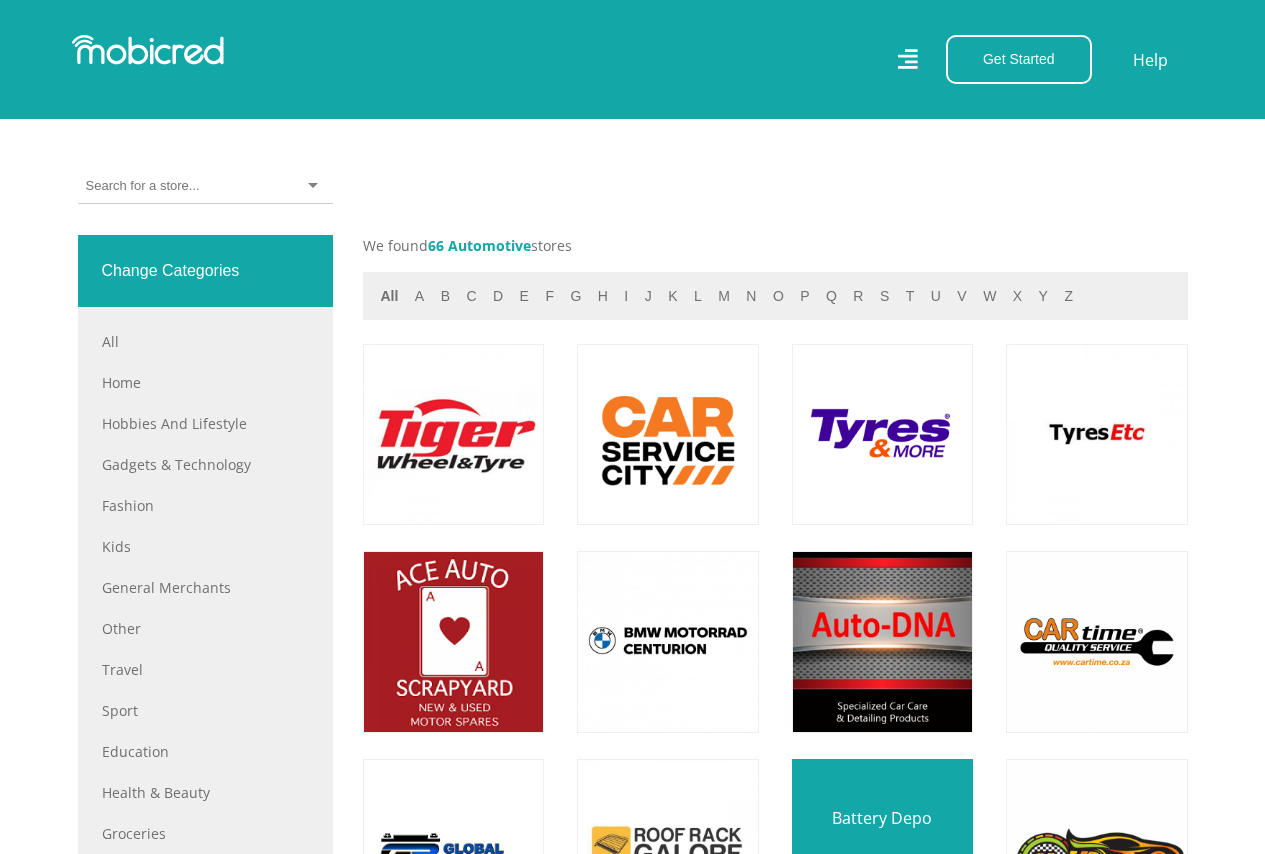 scroll, scrollTop: 853, scrollLeft: 0, axis: vertical 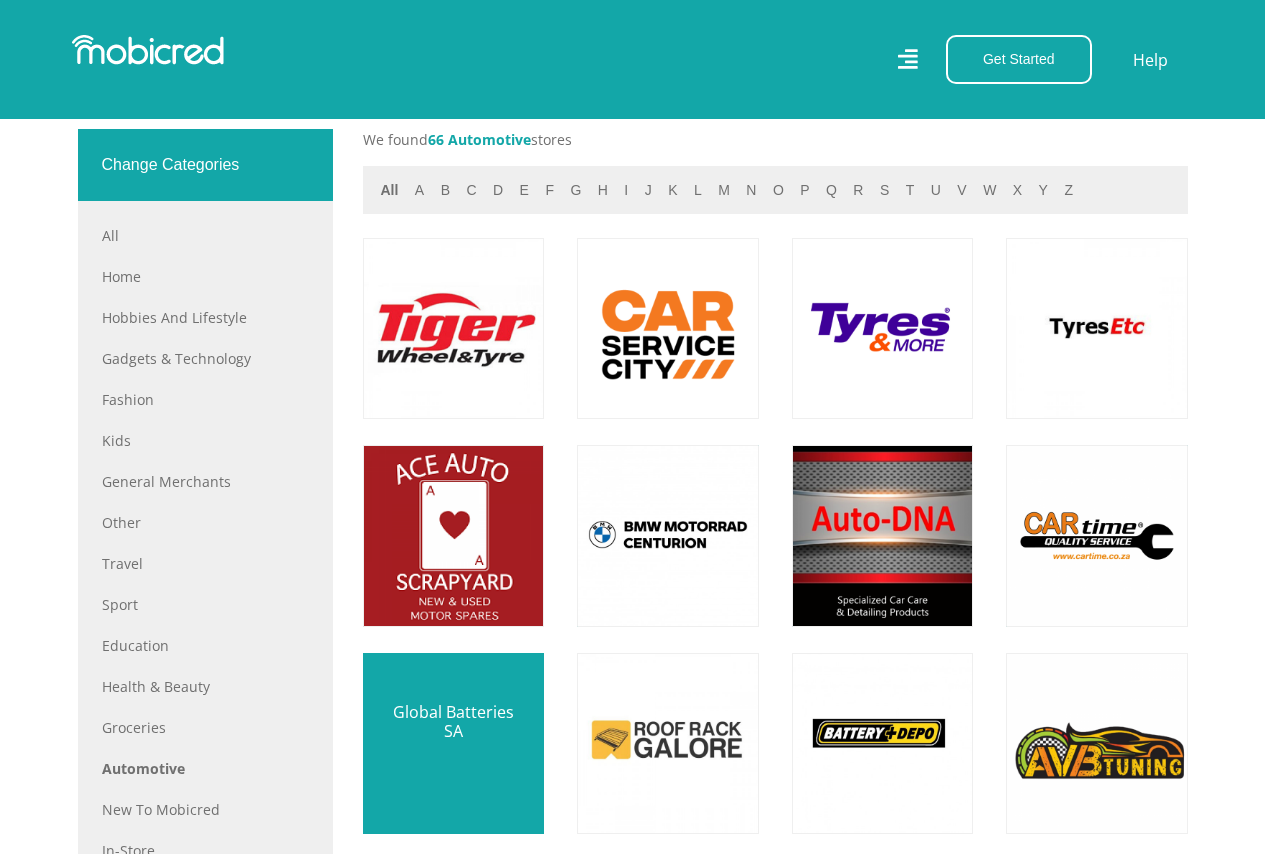 click at bounding box center [453, 743] 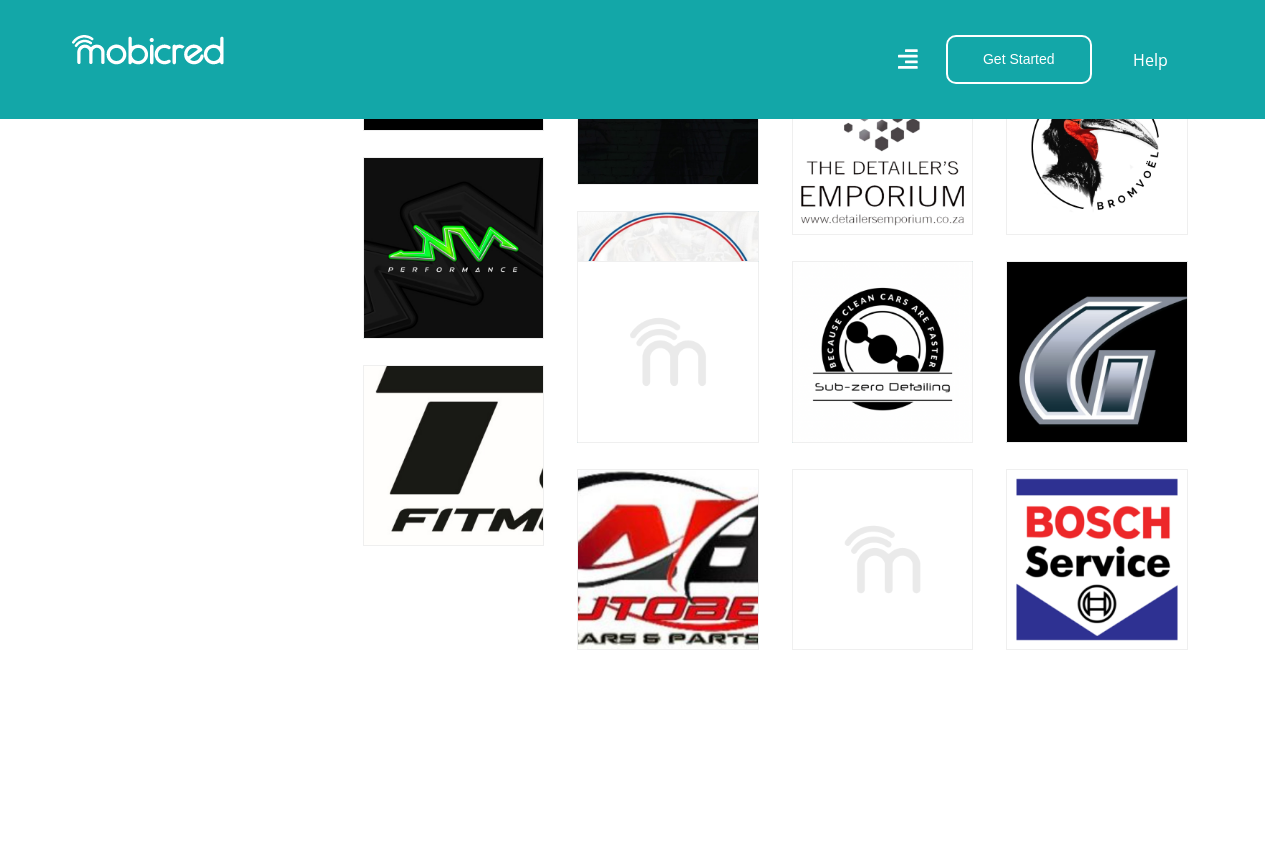 scroll, scrollTop: 3733, scrollLeft: 0, axis: vertical 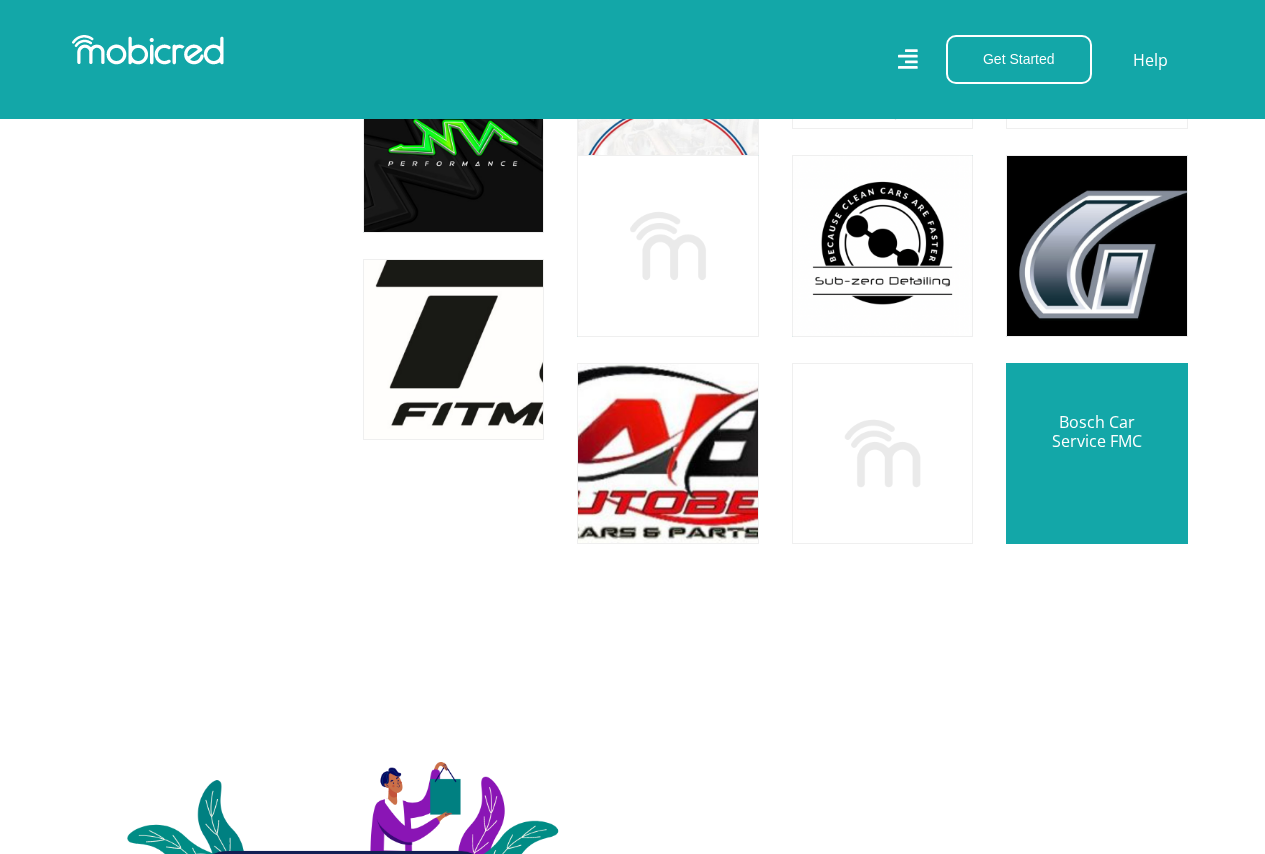 click at bounding box center (1096, 453) 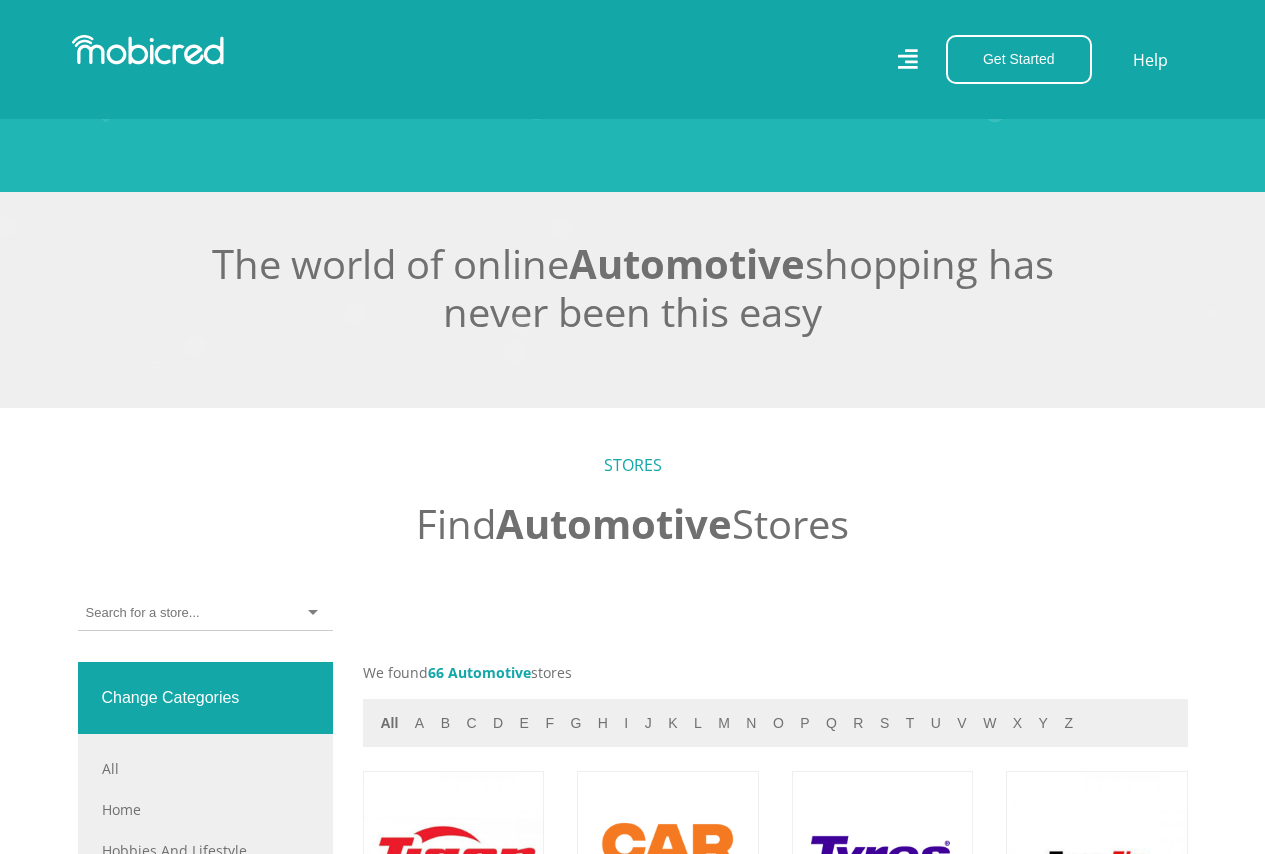 scroll, scrollTop: 533, scrollLeft: 0, axis: vertical 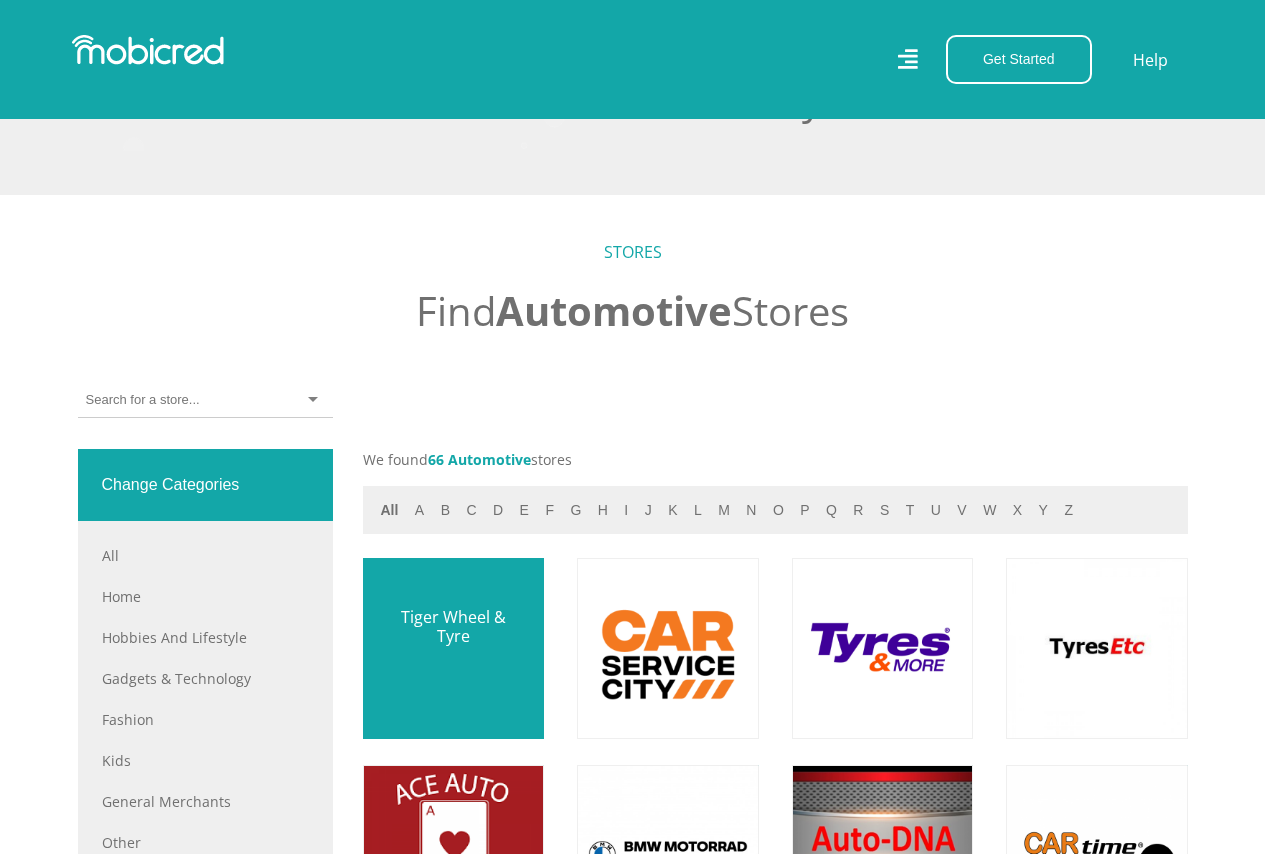 click at bounding box center (453, 648) 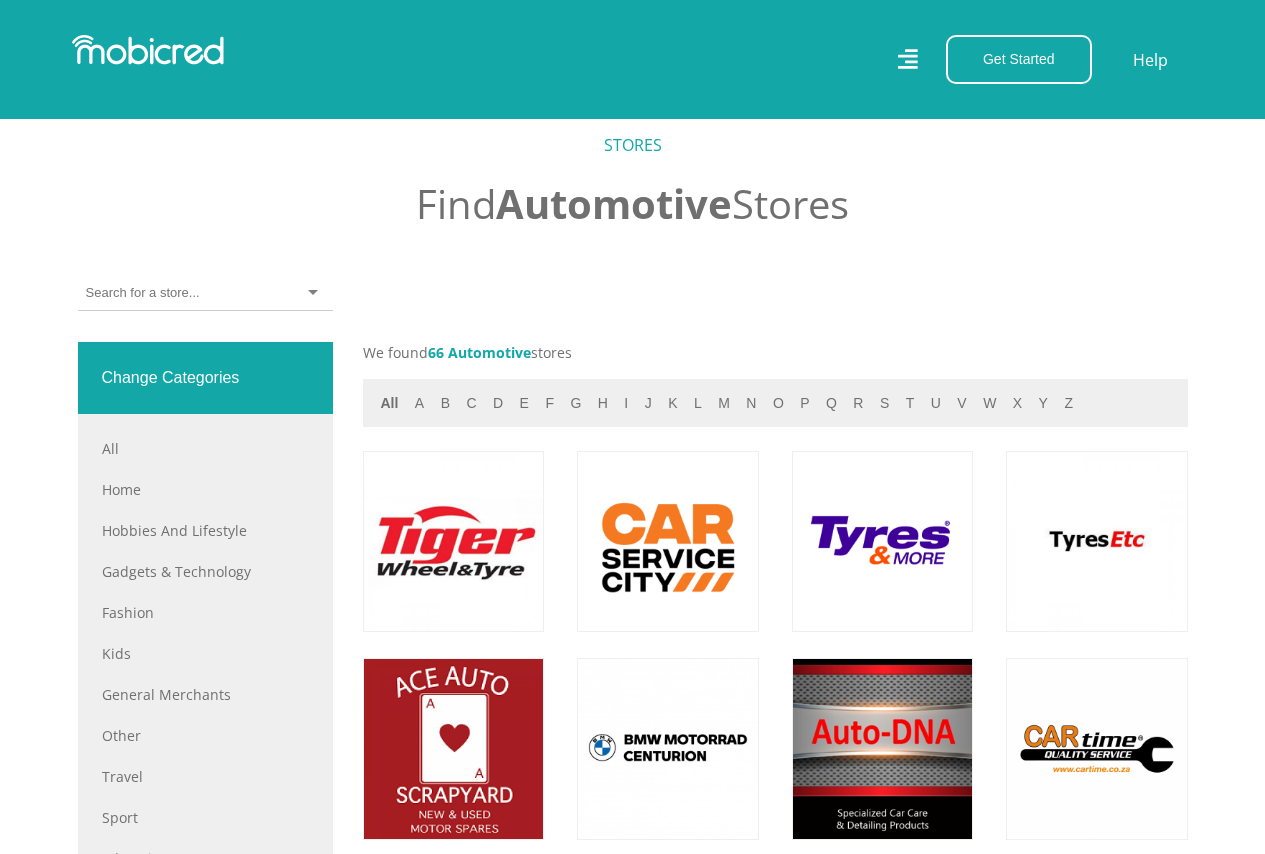 scroll, scrollTop: 747, scrollLeft: 0, axis: vertical 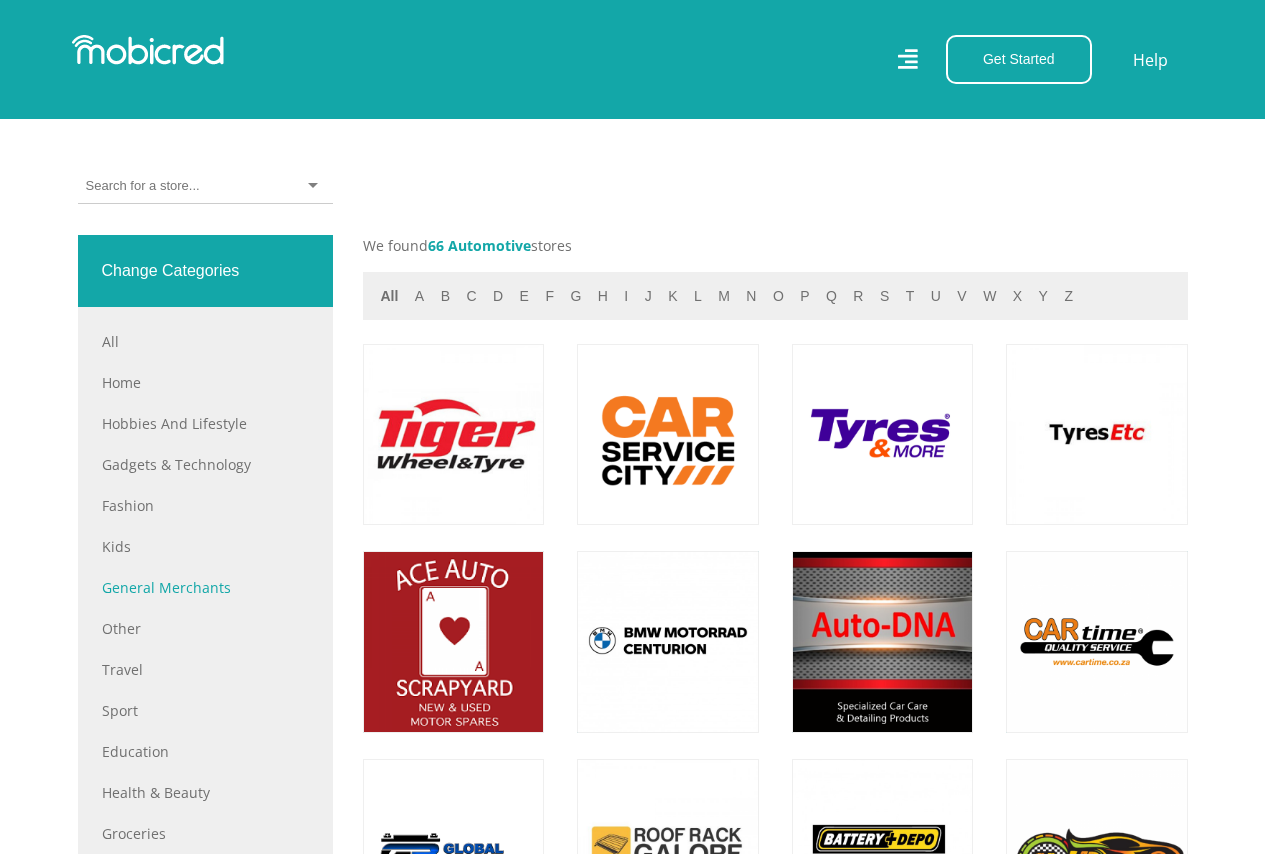 click on "General Merchants" at bounding box center (205, 587) 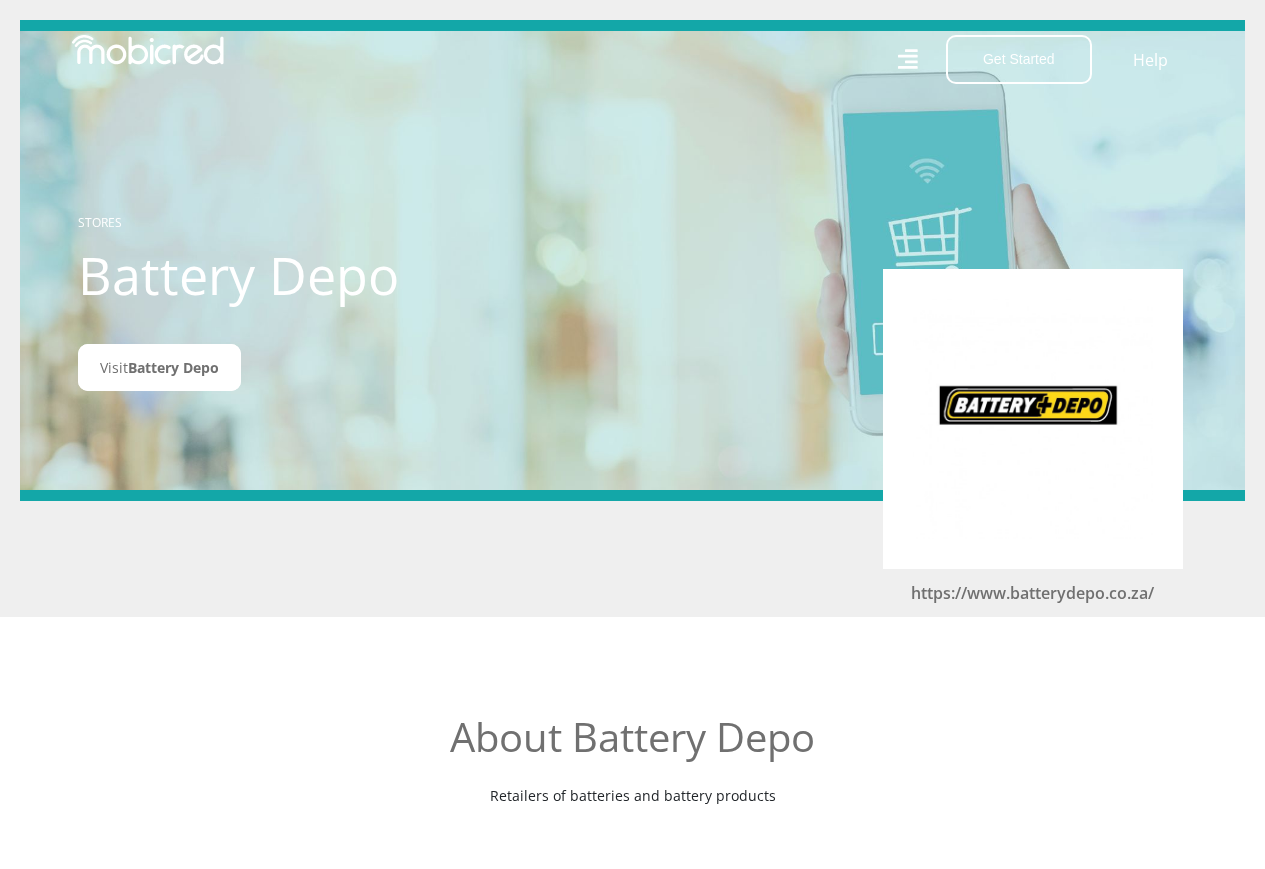 scroll, scrollTop: 0, scrollLeft: 0, axis: both 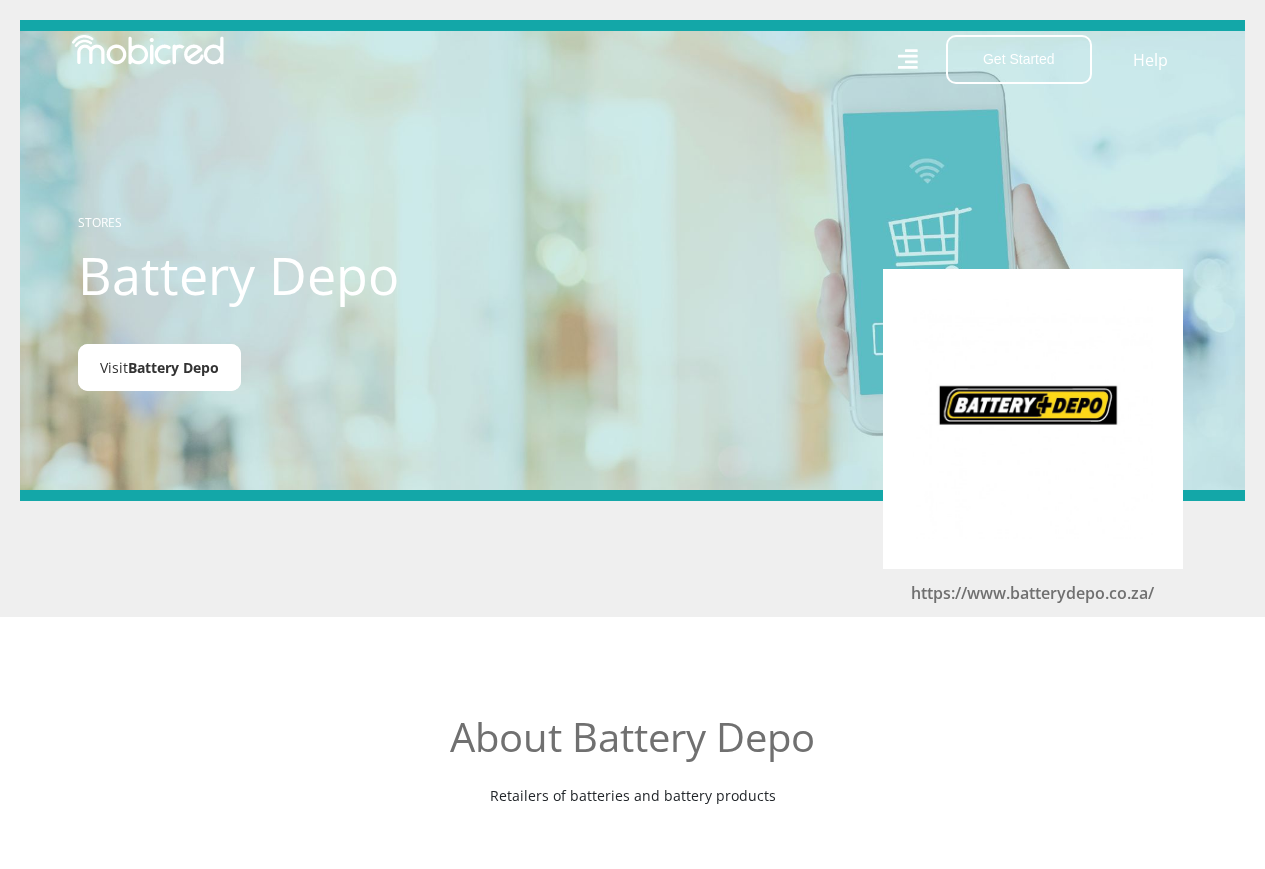 click on "Visit  Battery Depo" at bounding box center (159, 367) 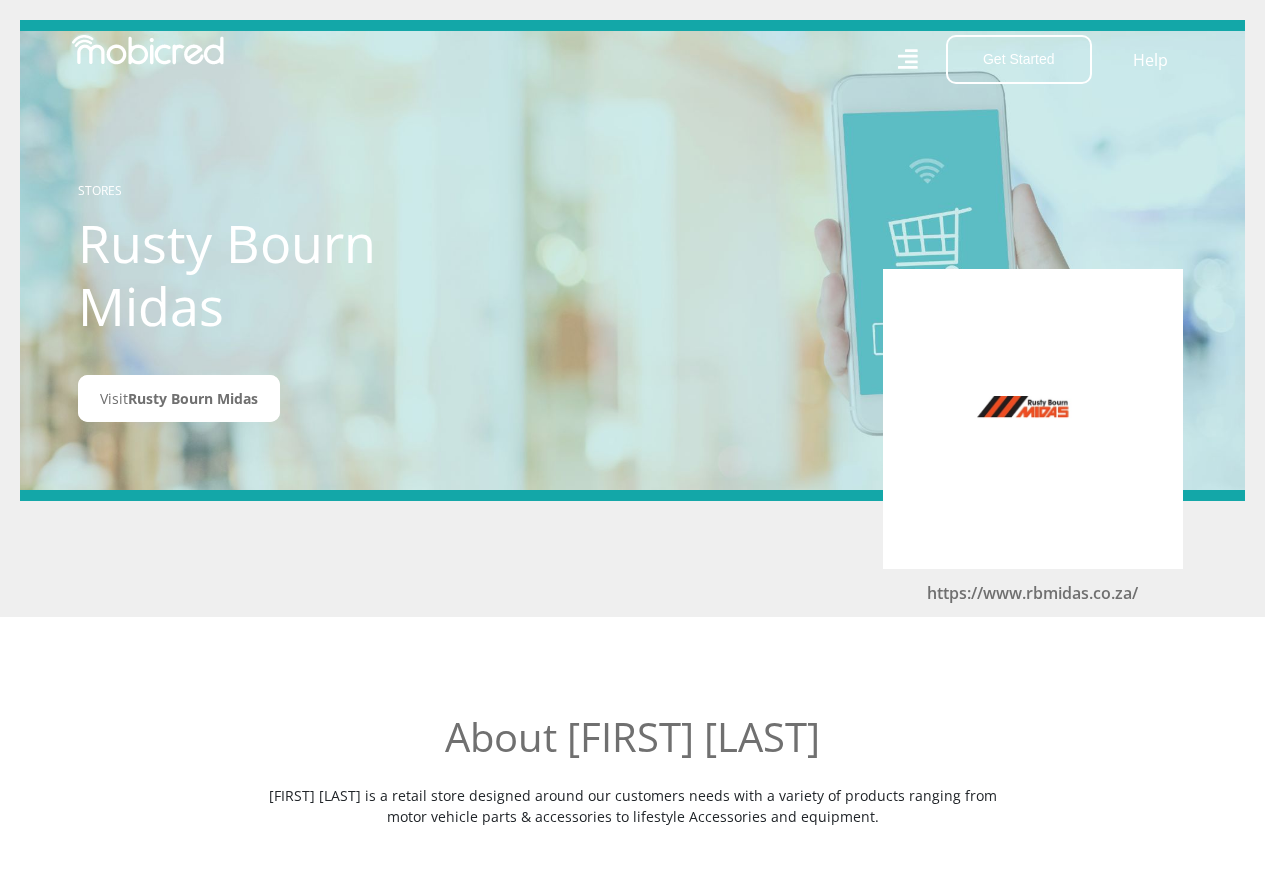 scroll, scrollTop: 0, scrollLeft: 0, axis: both 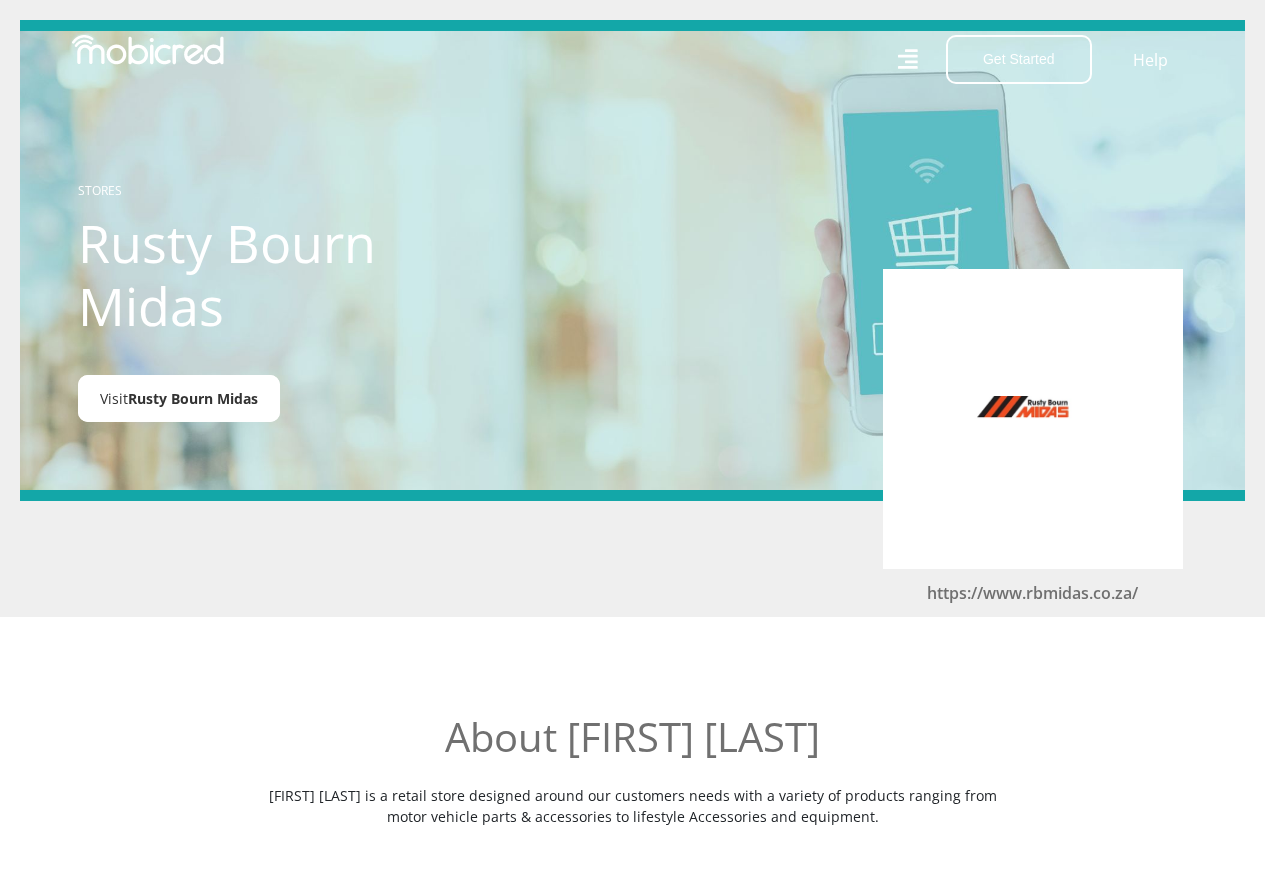 click on "Rusty Bourn Midas" at bounding box center [193, 398] 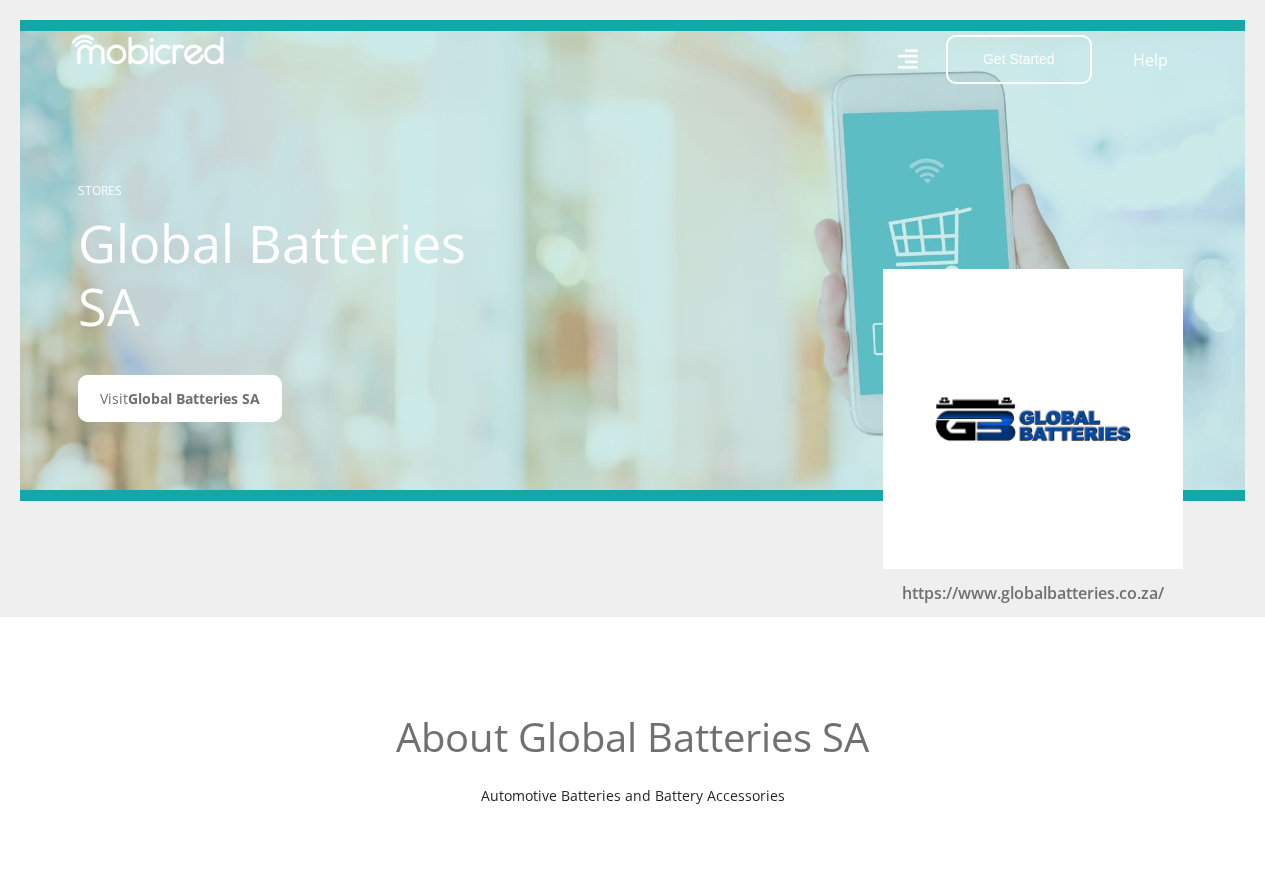 scroll, scrollTop: 0, scrollLeft: 0, axis: both 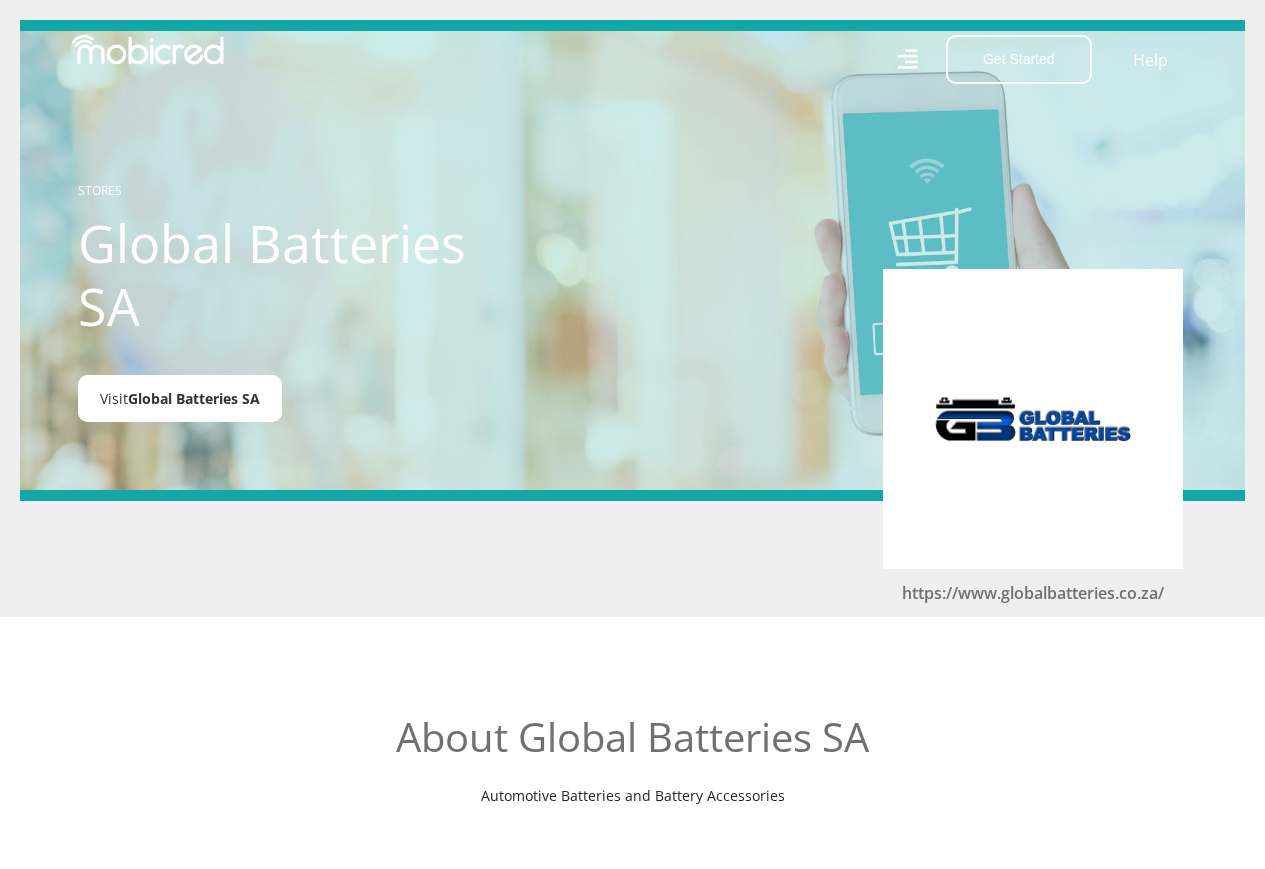 click on "Global Batteries SA" at bounding box center (194, 398) 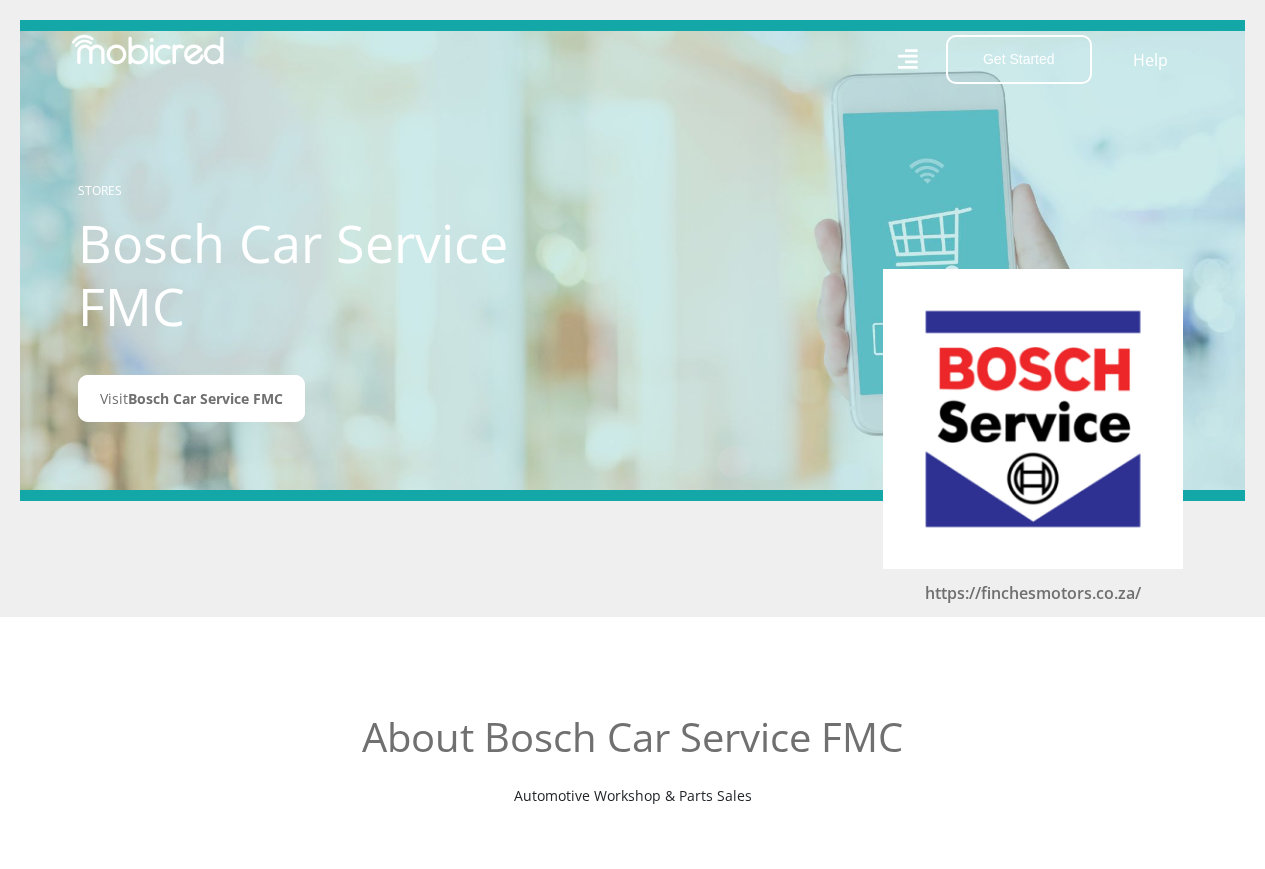 scroll, scrollTop: 0, scrollLeft: 0, axis: both 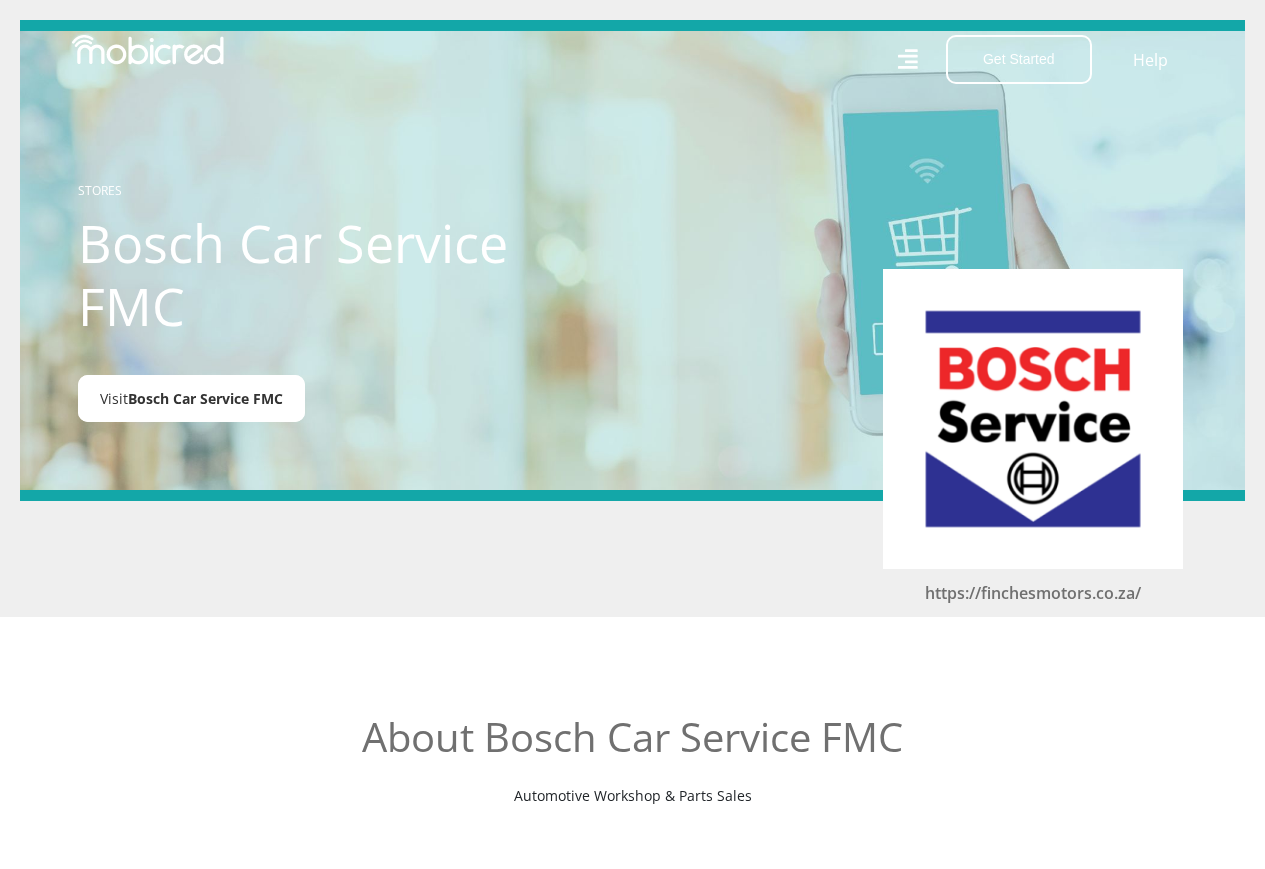click on "Bosch Car Service FMC" at bounding box center [205, 398] 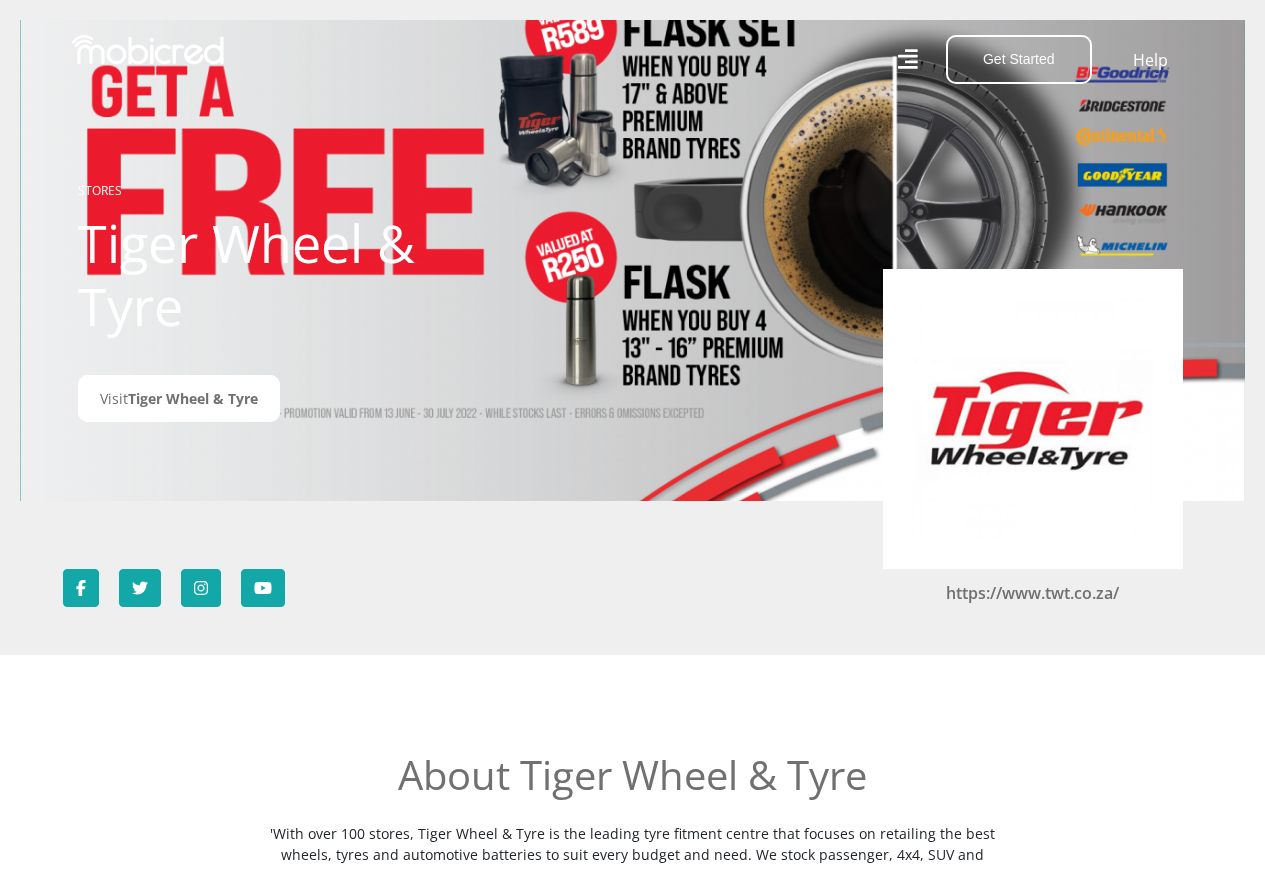 scroll, scrollTop: 0, scrollLeft: 0, axis: both 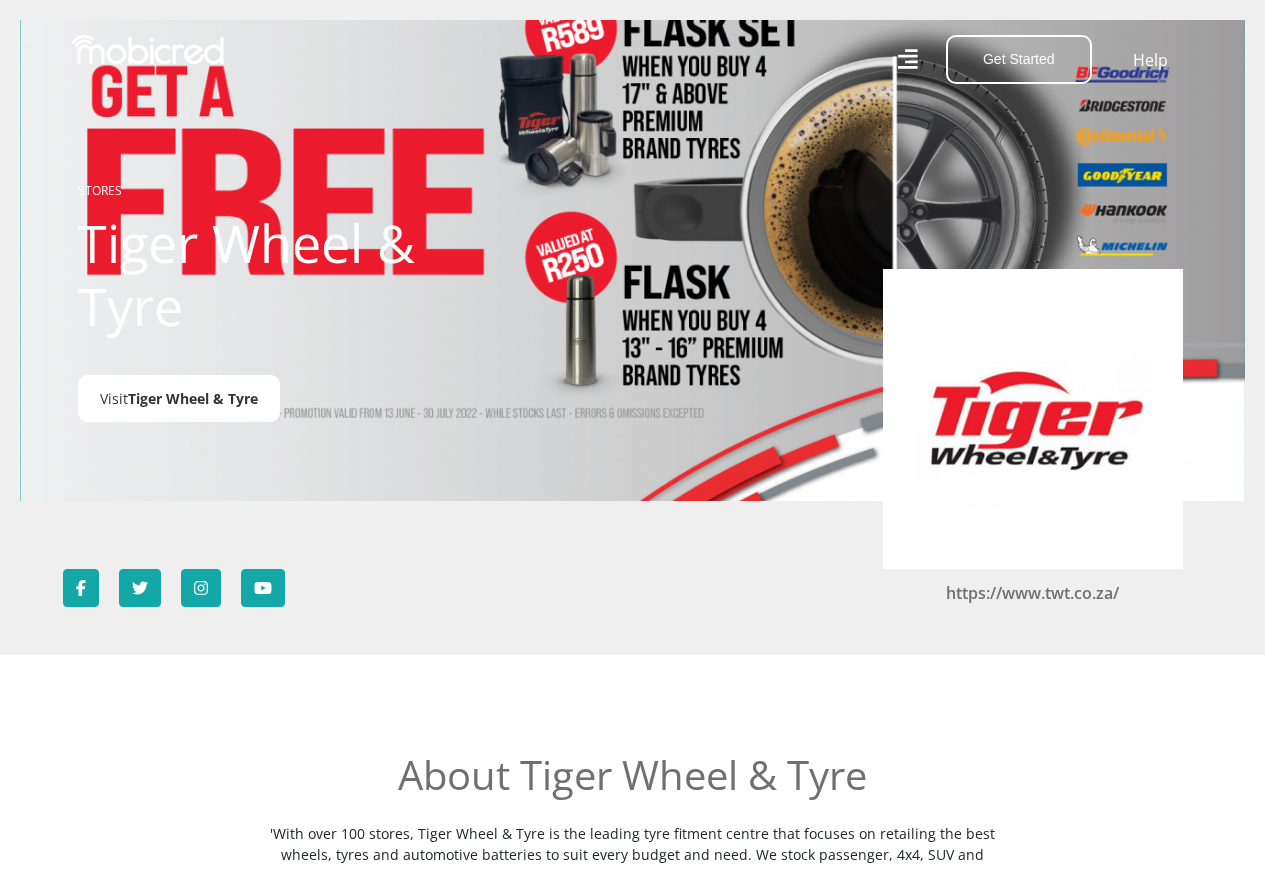 click on "Tiger Wheel & Tyre" at bounding box center [193, 398] 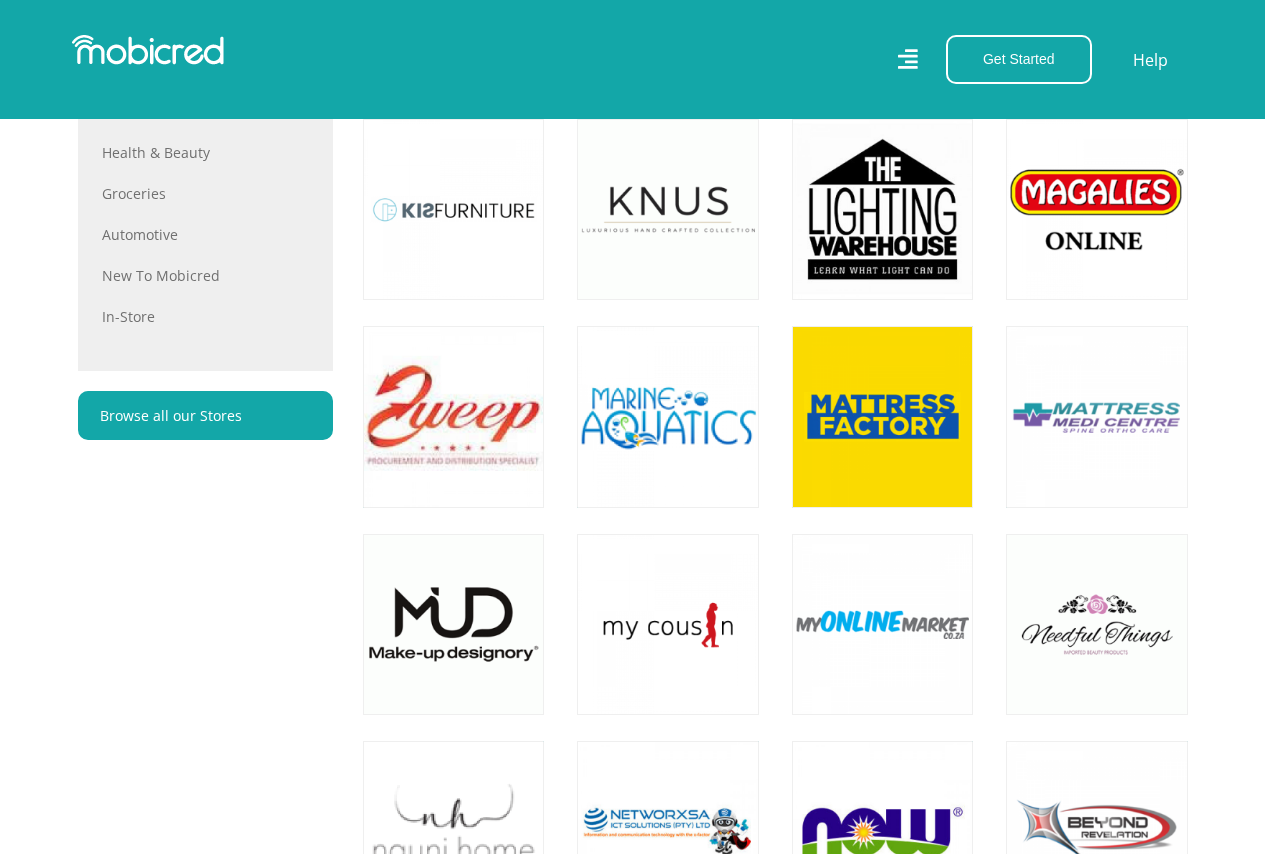 scroll, scrollTop: 1493, scrollLeft: 0, axis: vertical 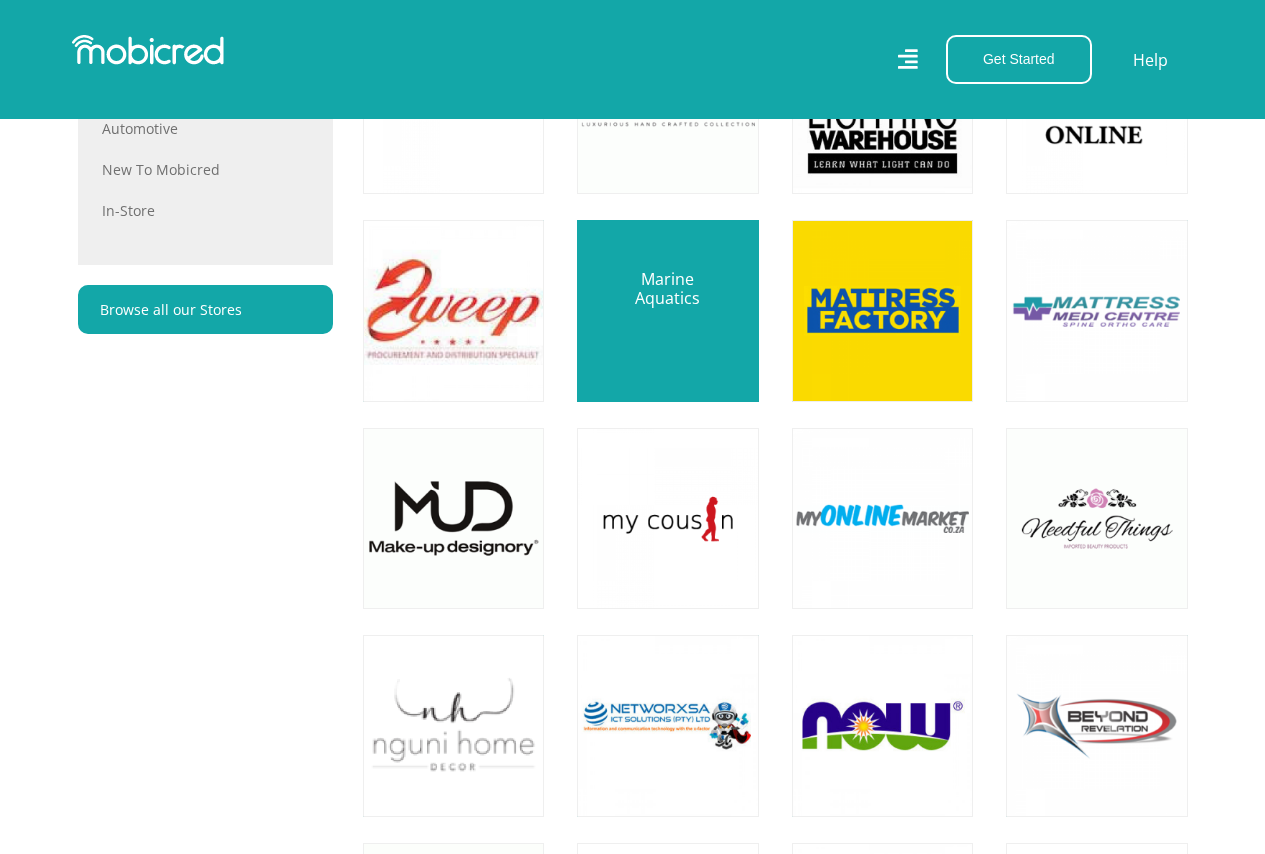 click at bounding box center [667, 310] 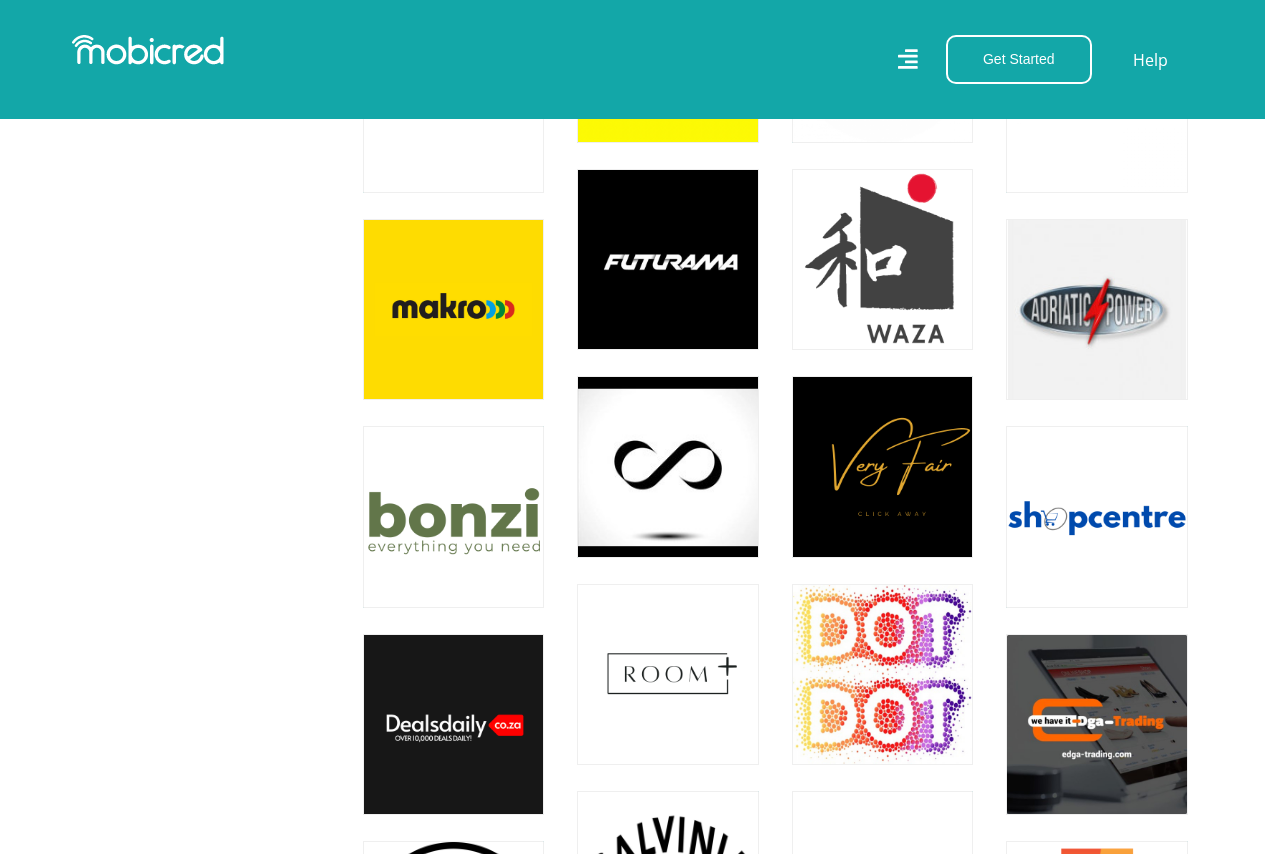 scroll, scrollTop: 7040, scrollLeft: 0, axis: vertical 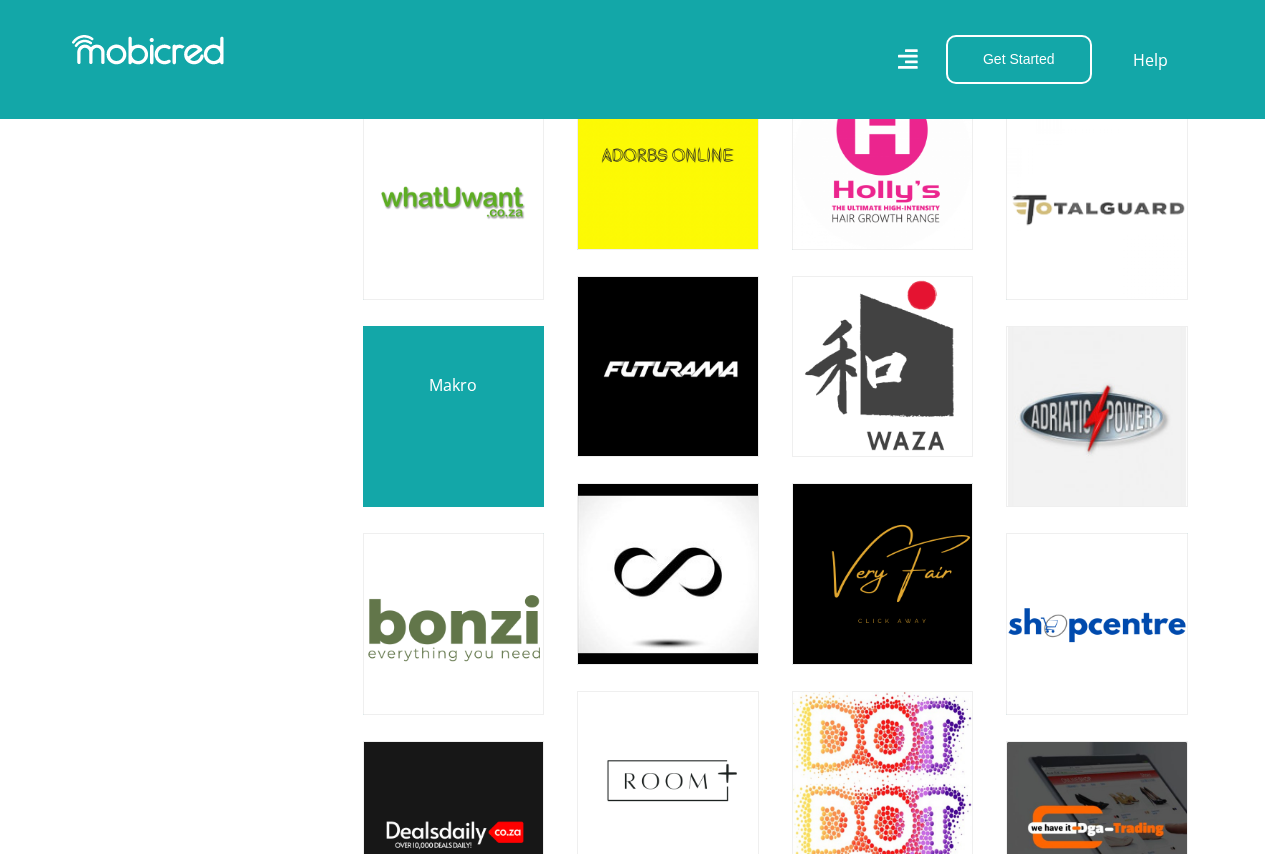 click at bounding box center [453, 416] 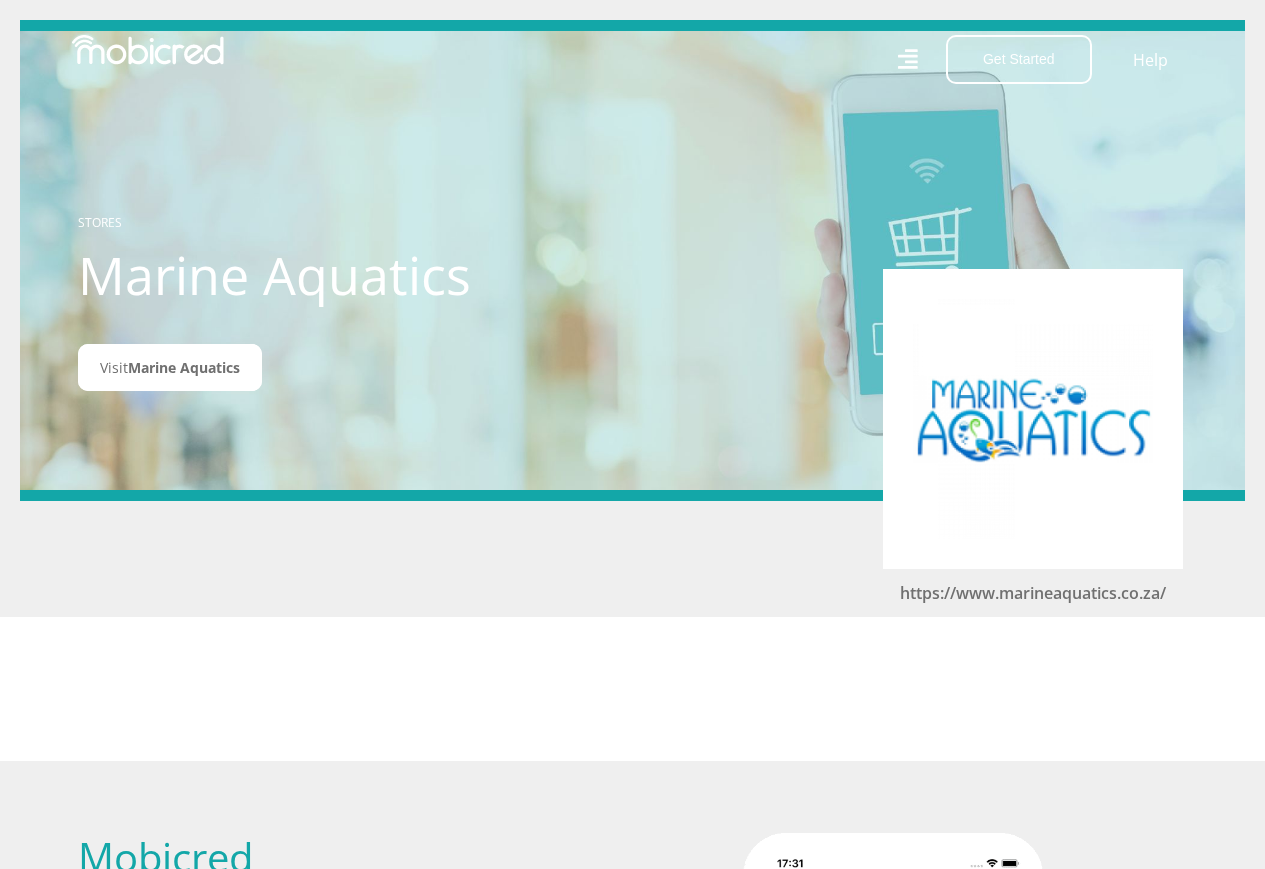 scroll, scrollTop: 0, scrollLeft: 0, axis: both 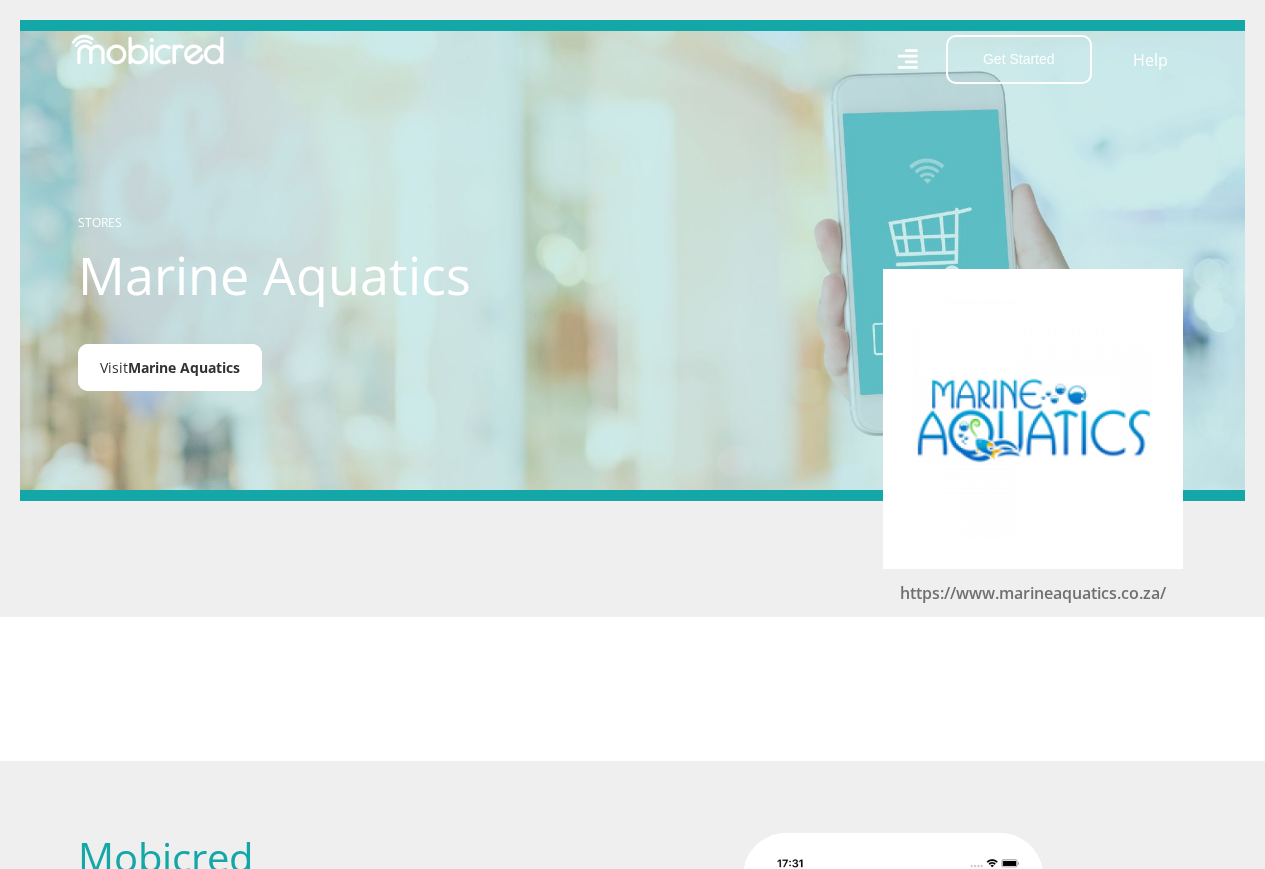 click on "Marine Aquatics" at bounding box center [184, 367] 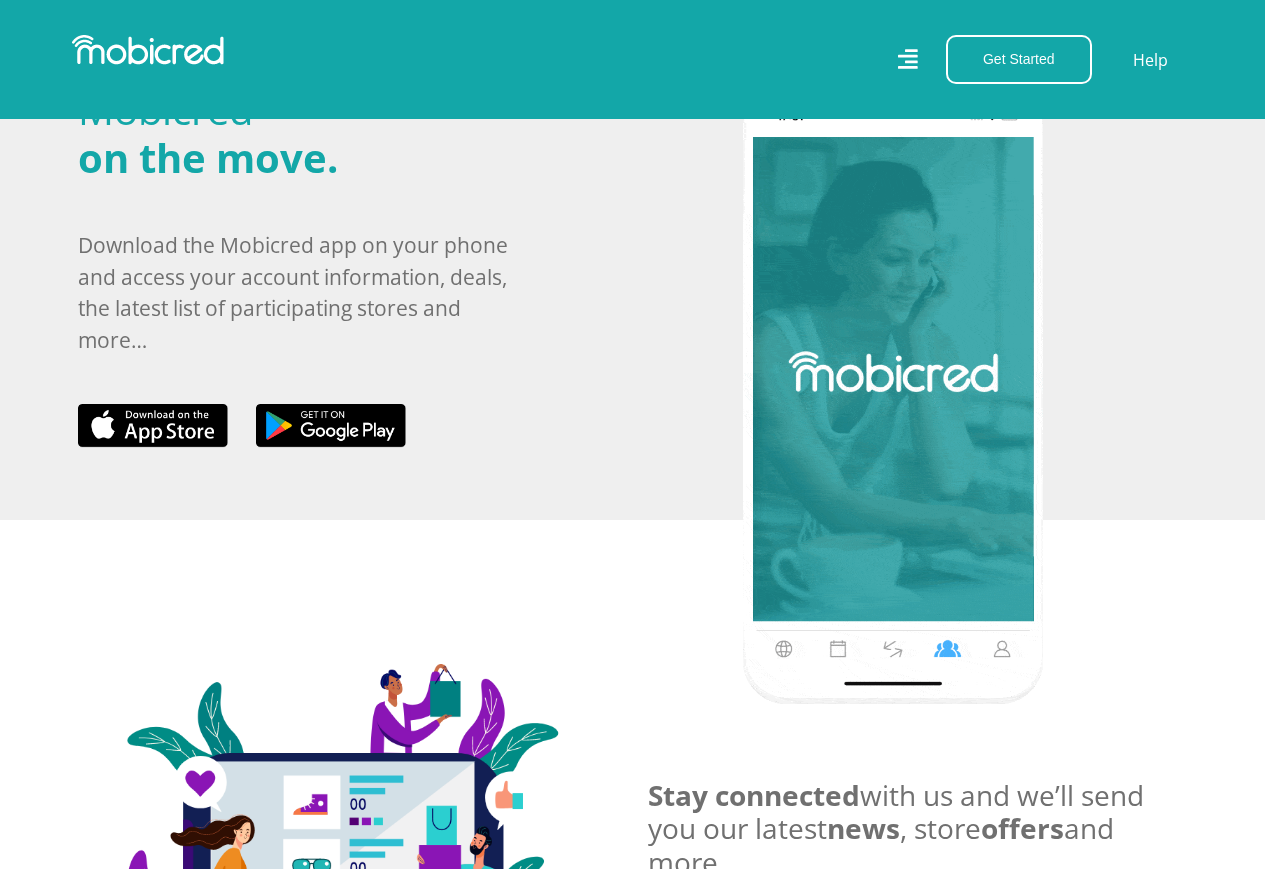 scroll, scrollTop: 533, scrollLeft: 0, axis: vertical 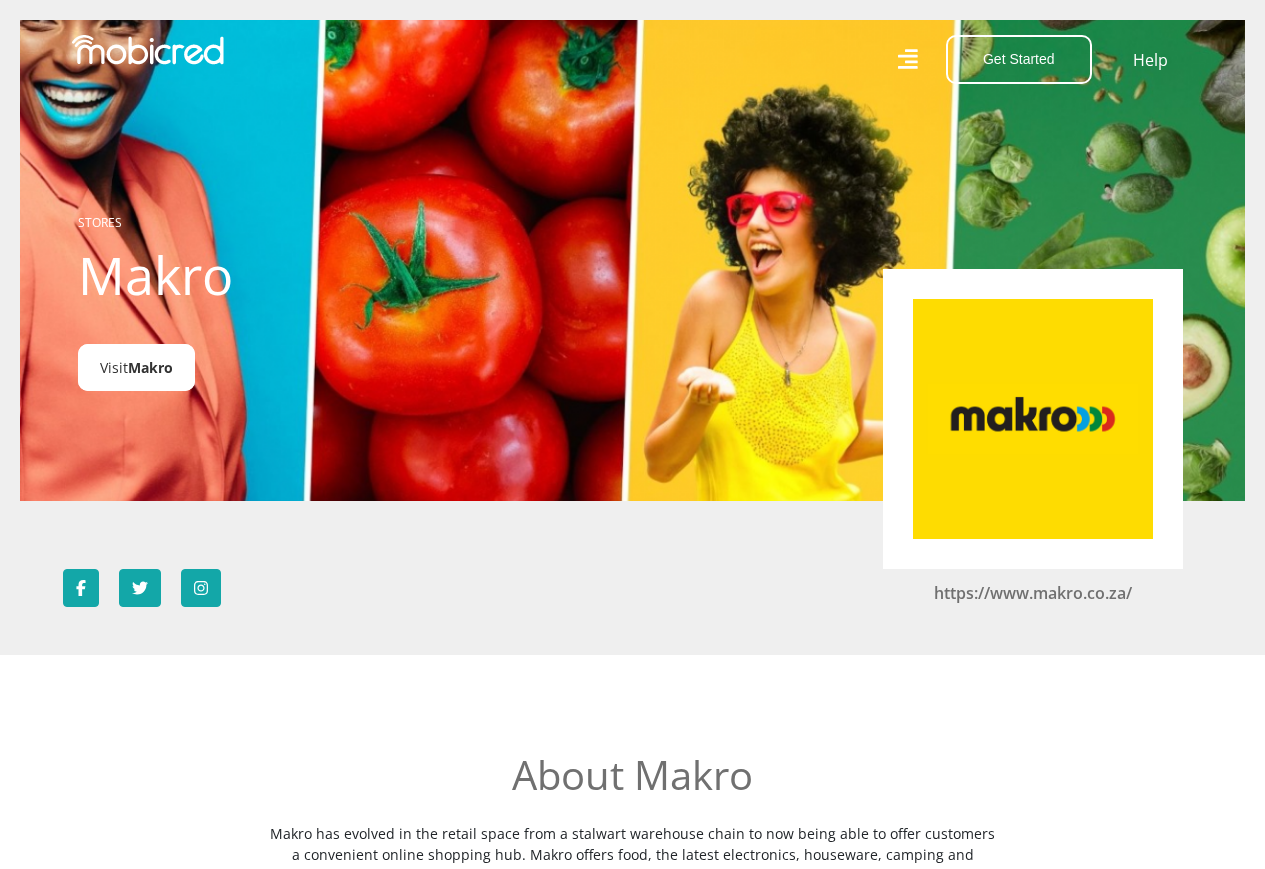 click on "Visit  Makro" at bounding box center (136, 367) 